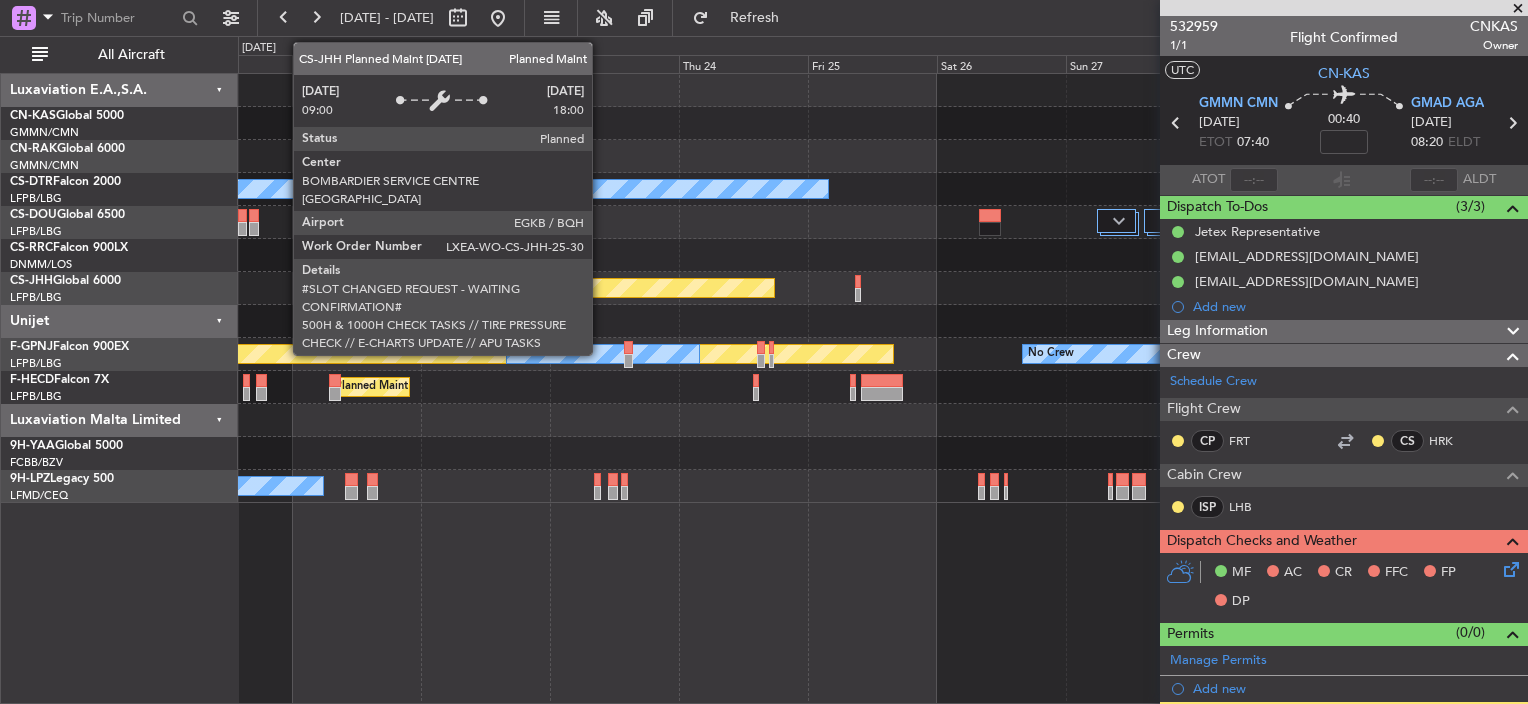 scroll, scrollTop: 0, scrollLeft: 0, axis: both 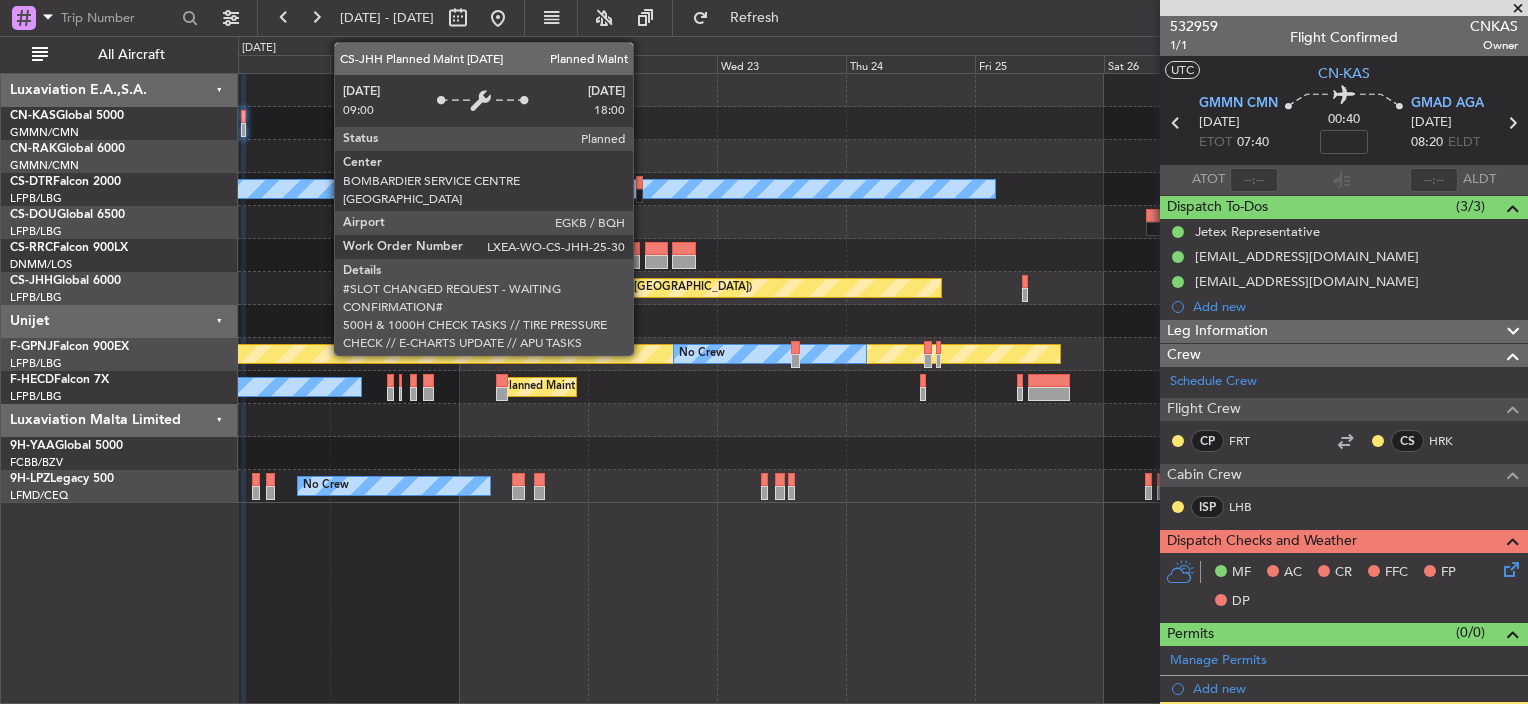 click on "Planned Maint London ([GEOGRAPHIC_DATA])" at bounding box center [725, 288] 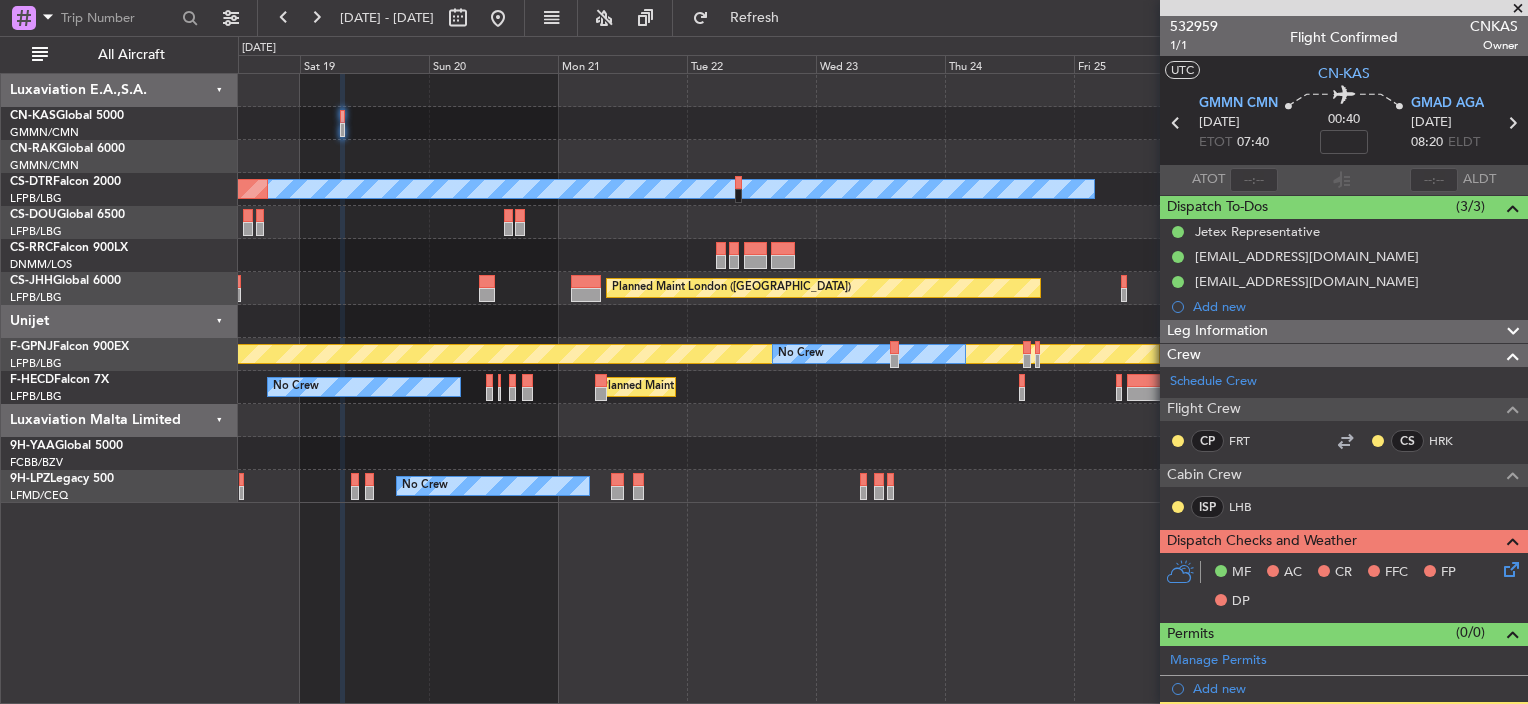 click on "Planned Maint London ([GEOGRAPHIC_DATA])
Unplanned Maint [GEOGRAPHIC_DATA] ([GEOGRAPHIC_DATA])" 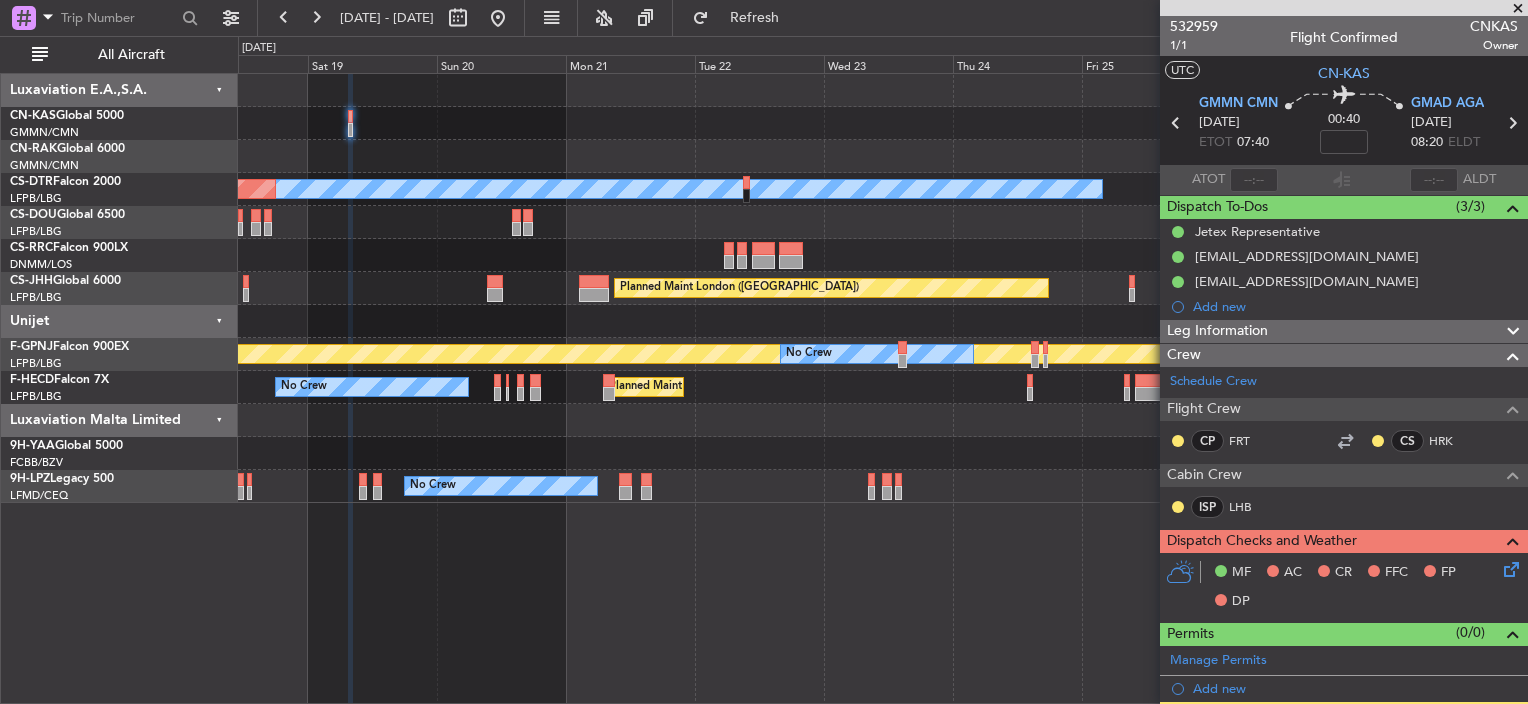 click 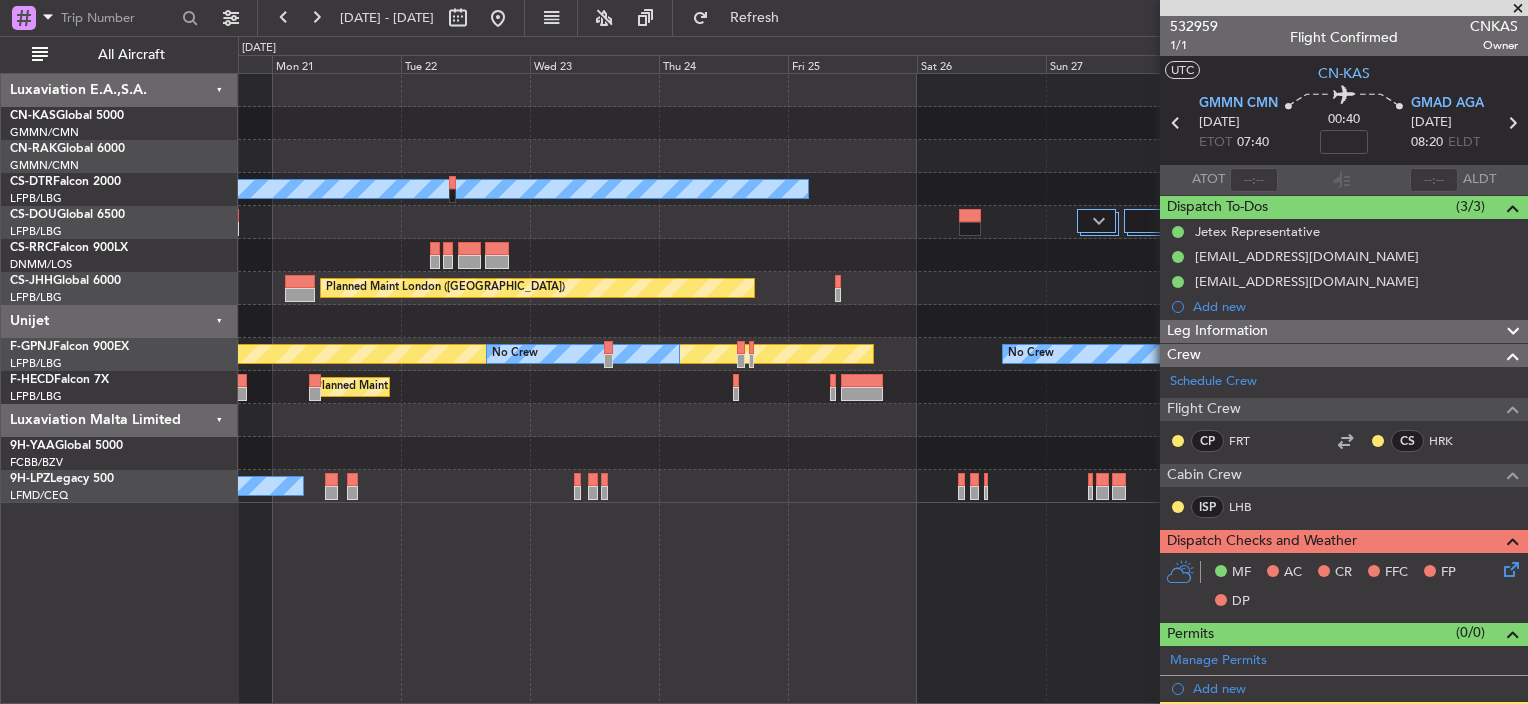 click on "Planned Maint [GEOGRAPHIC_DATA] ([GEOGRAPHIC_DATA])
No Crew
No Crew" 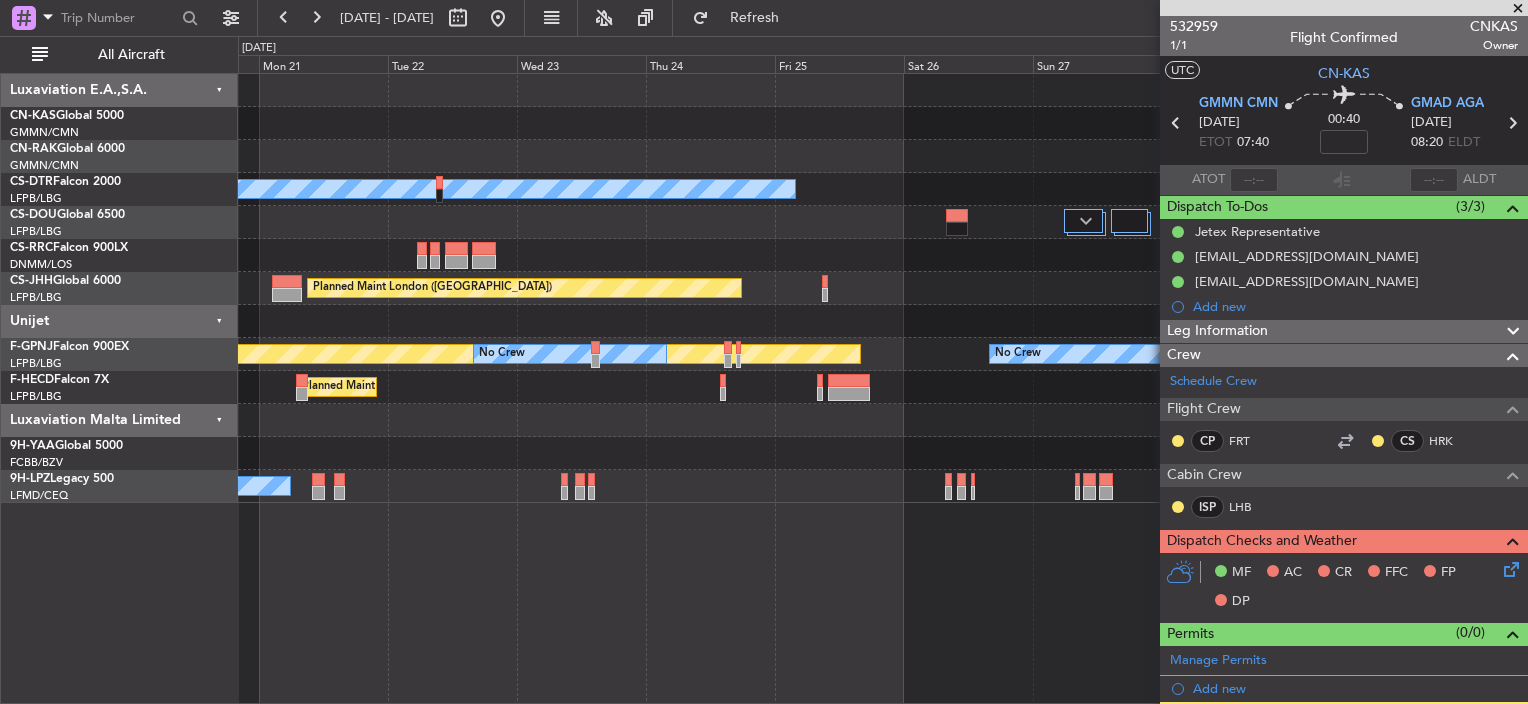 click on "Planned Maint [GEOGRAPHIC_DATA] ([GEOGRAPHIC_DATA])
No Crew" 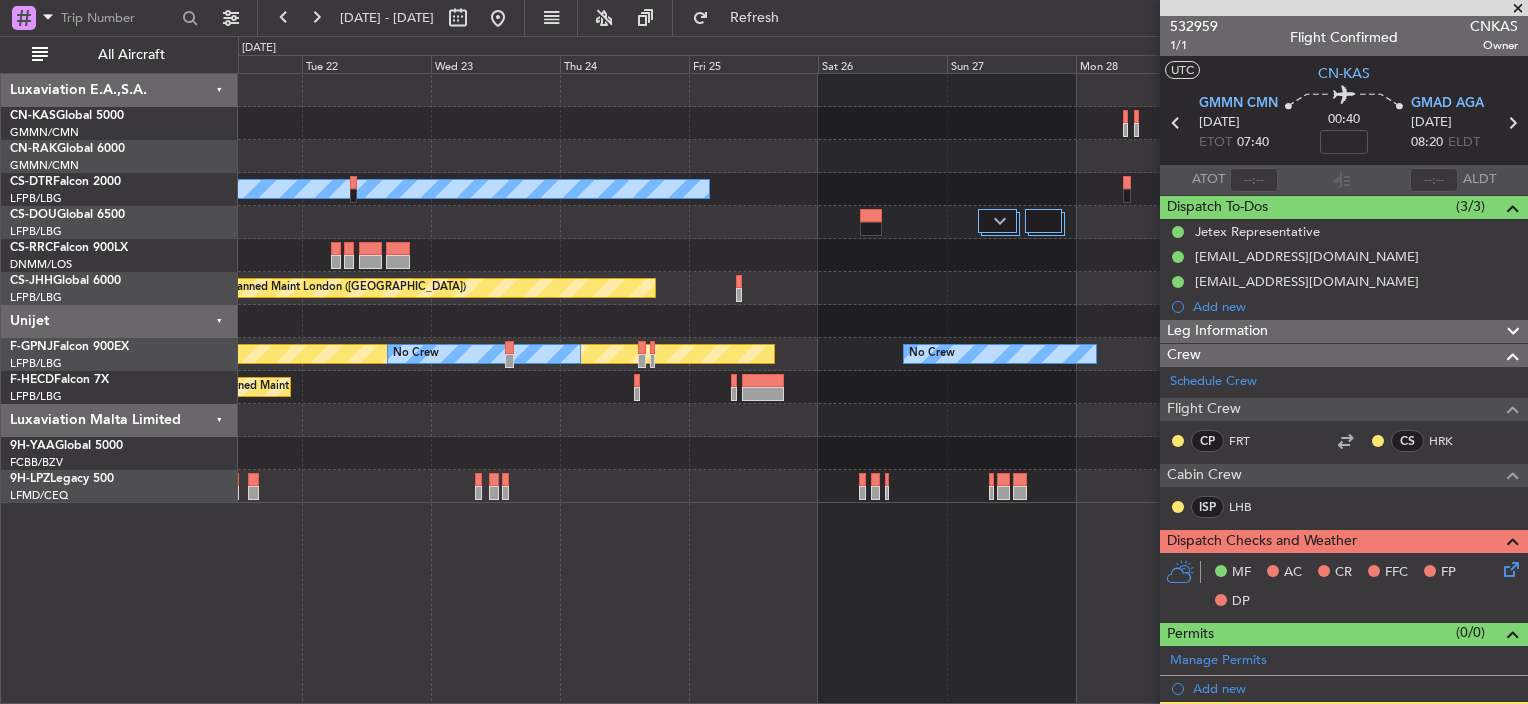 click on "No Crew
Planned Maint [GEOGRAPHIC_DATA] ([GEOGRAPHIC_DATA])
Planned Maint [GEOGRAPHIC_DATA] ([GEOGRAPHIC_DATA])
No Crew
No Crew
Planned Maint [GEOGRAPHIC_DATA] ([GEOGRAPHIC_DATA])
No Crew
No Crew" 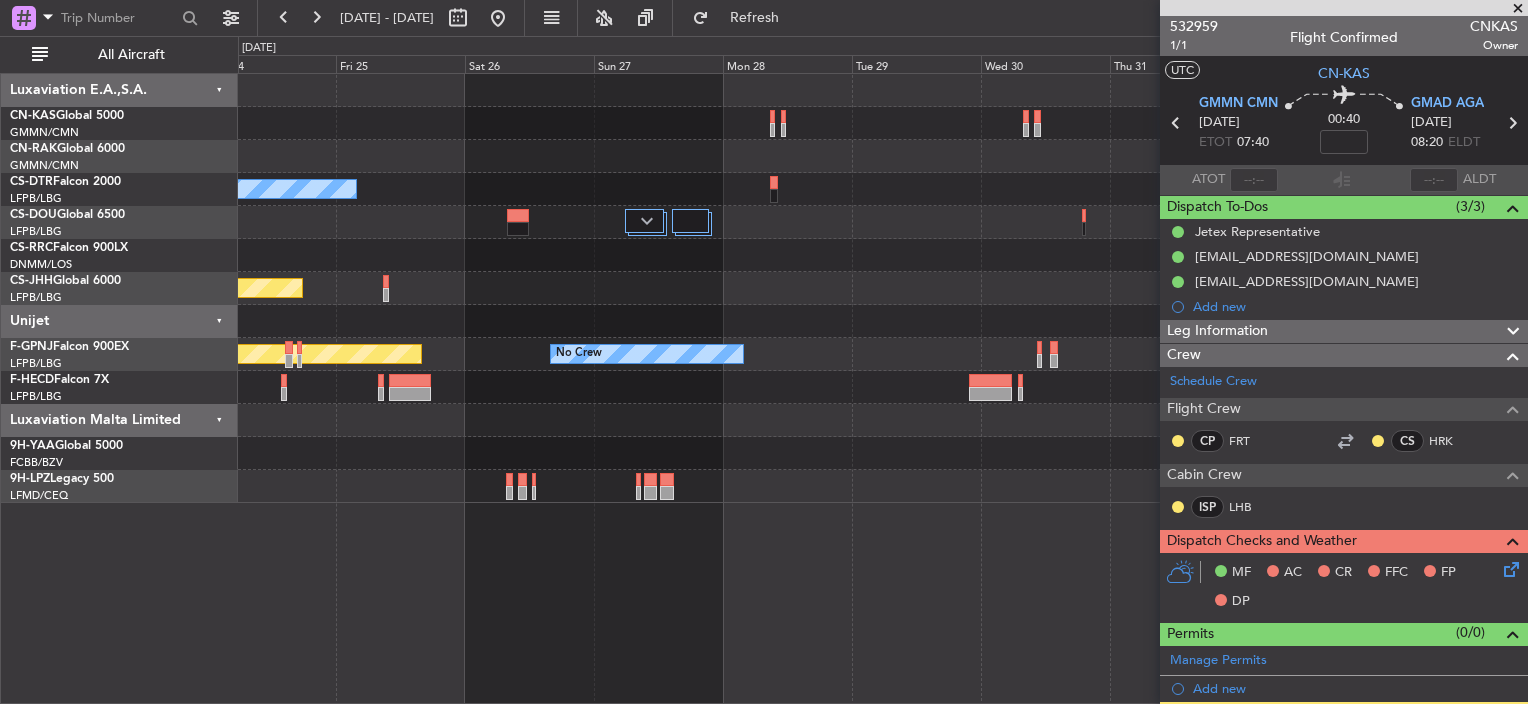 click on "Planned Maint [GEOGRAPHIC_DATA] ([GEOGRAPHIC_DATA])" 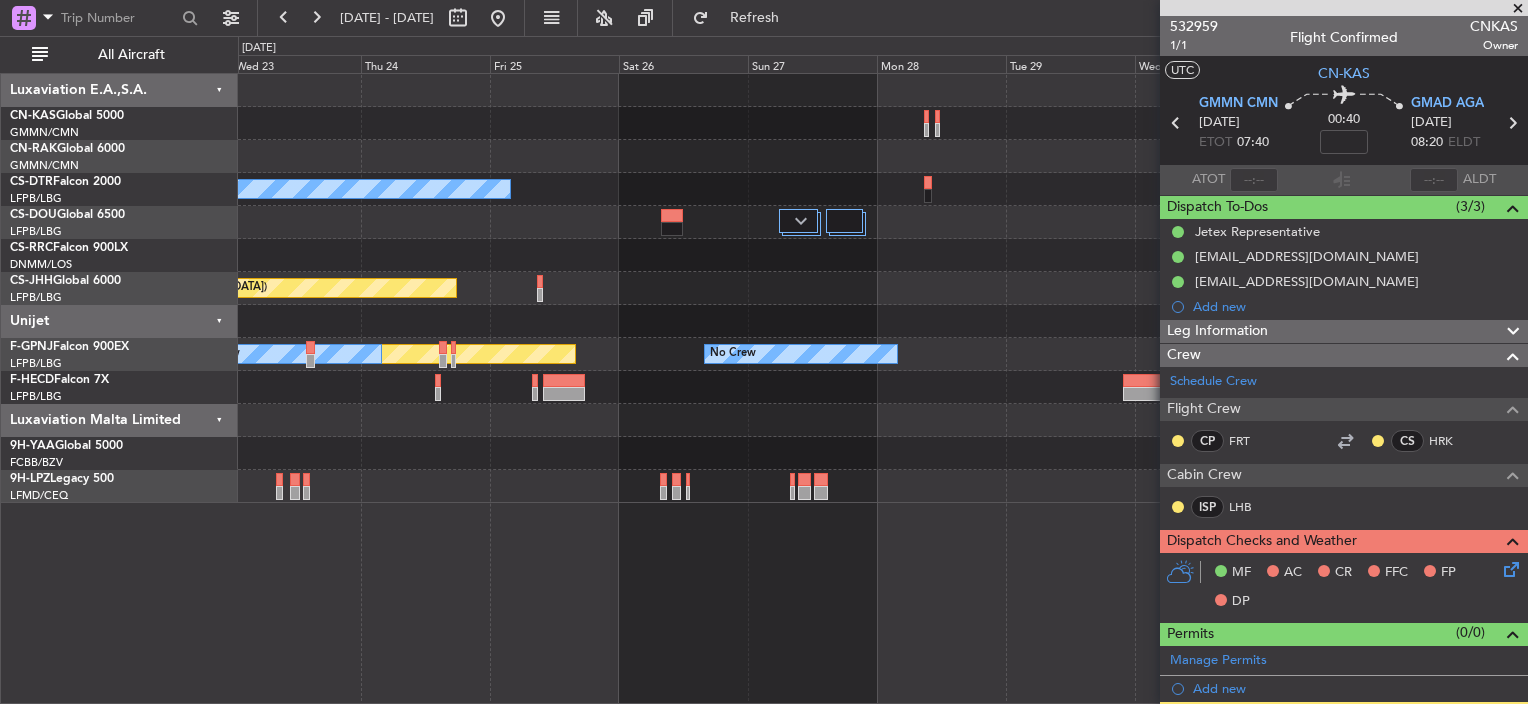 click on "No Crew
Planned Maint [GEOGRAPHIC_DATA] ([GEOGRAPHIC_DATA])
Planned Maint [GEOGRAPHIC_DATA] ([GEOGRAPHIC_DATA])
No Crew
No Crew
Planned Maint [GEOGRAPHIC_DATA] ([GEOGRAPHIC_DATA])
No Crew" 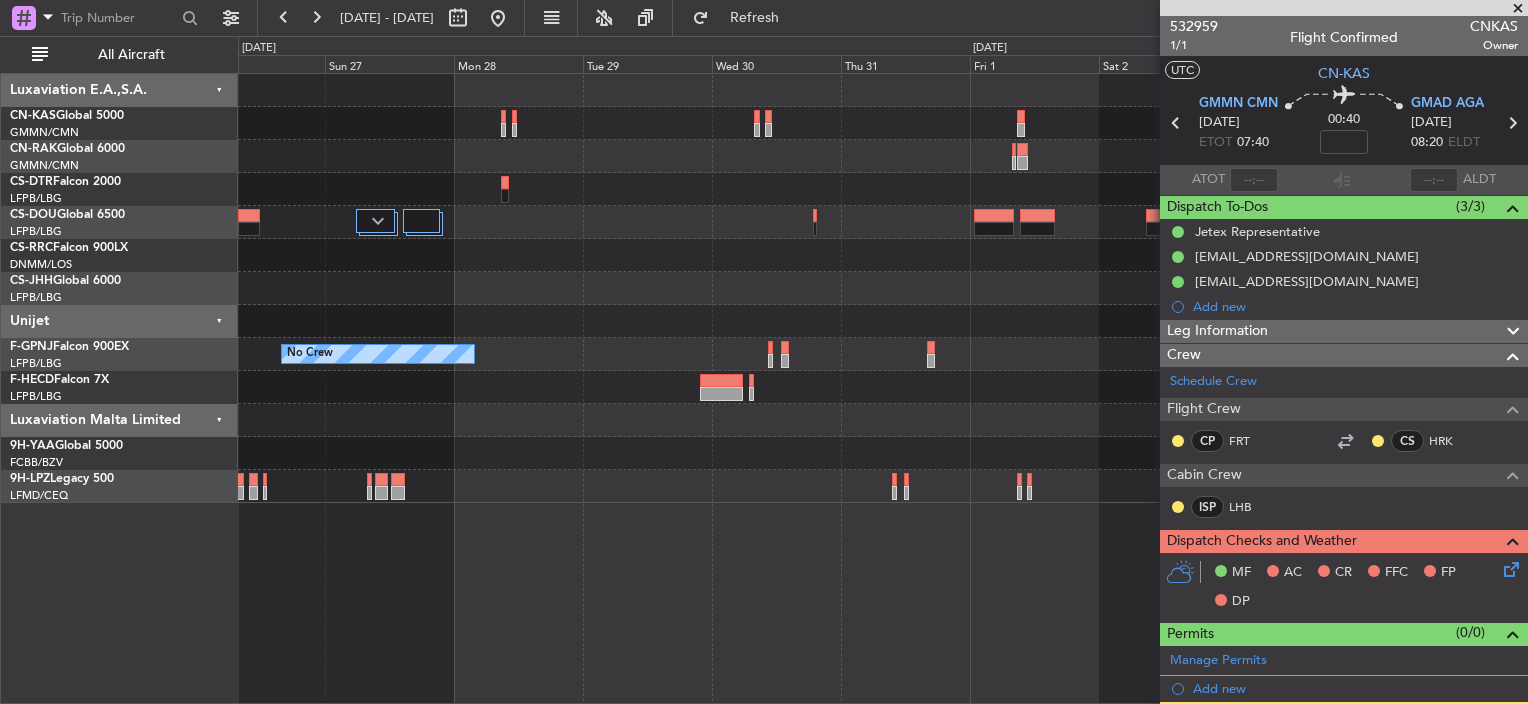click 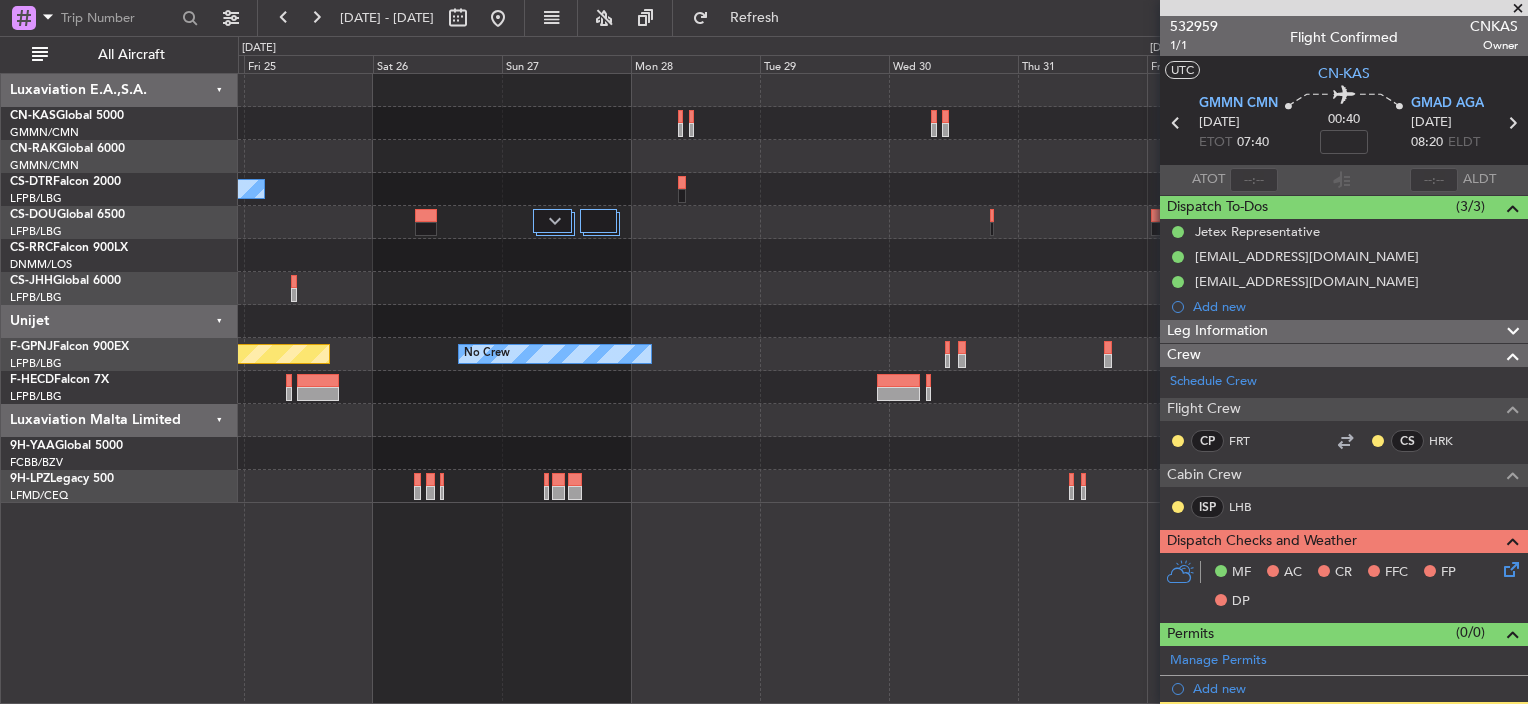 click 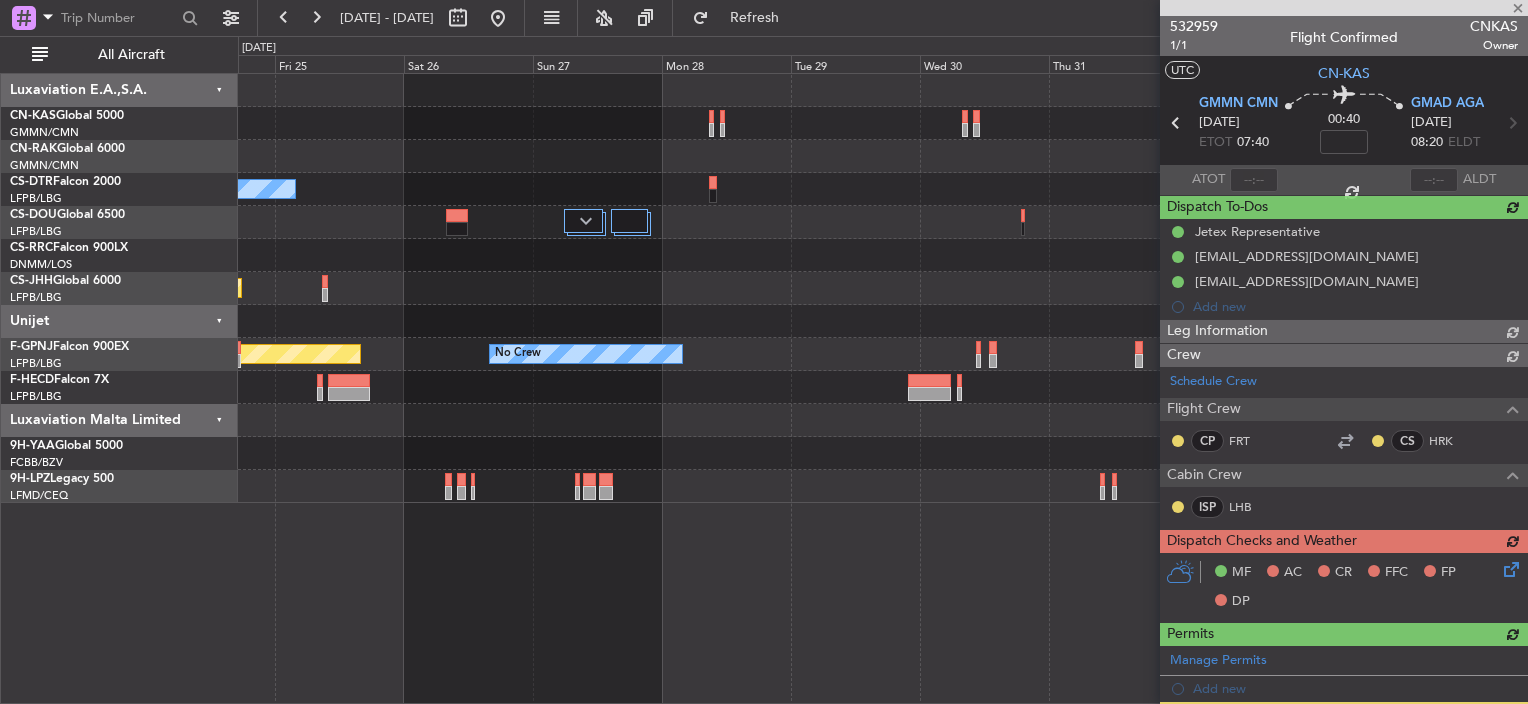 click on "No Crew
Planned Maint [GEOGRAPHIC_DATA] ([GEOGRAPHIC_DATA])
No Crew
Planned Maint [GEOGRAPHIC_DATA] ([GEOGRAPHIC_DATA])
No Crew
No Crew" 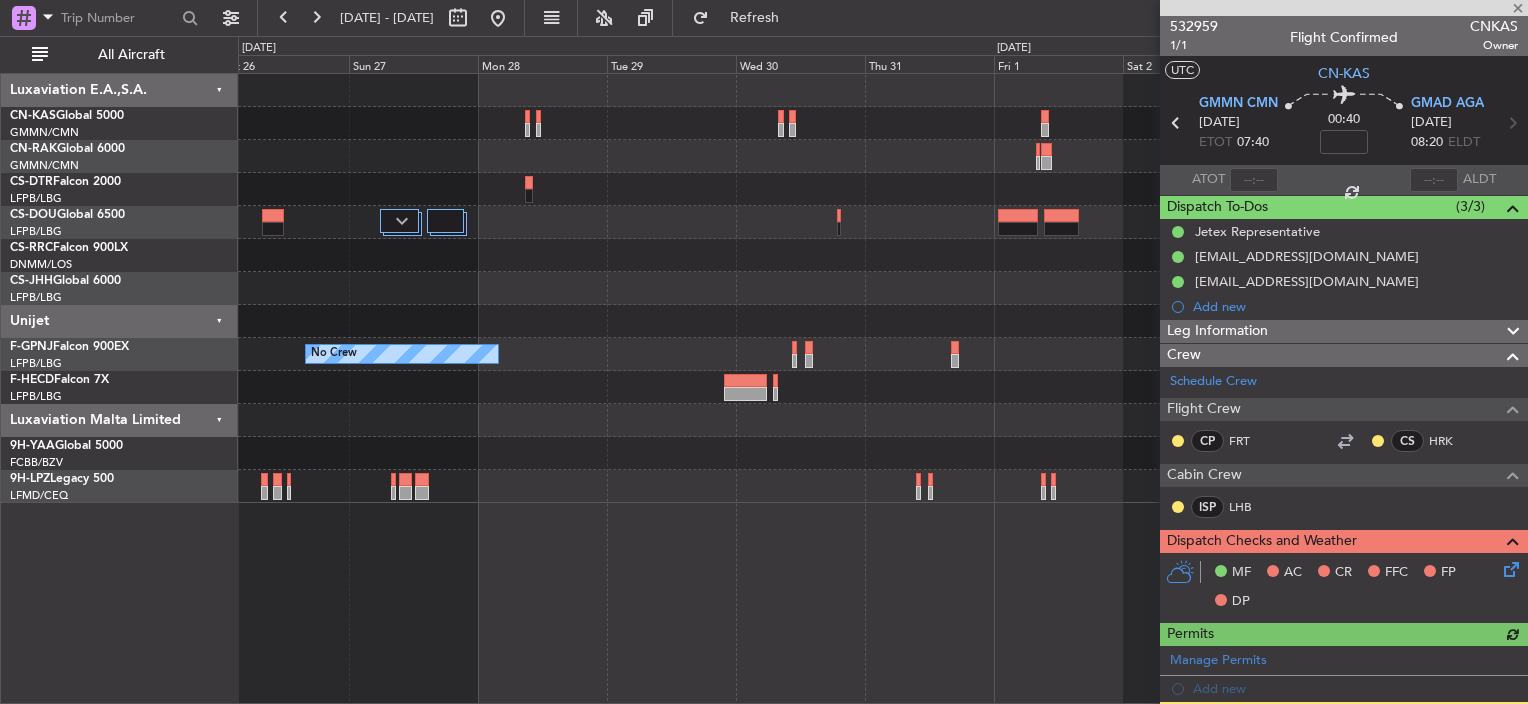 click on "No Crew" 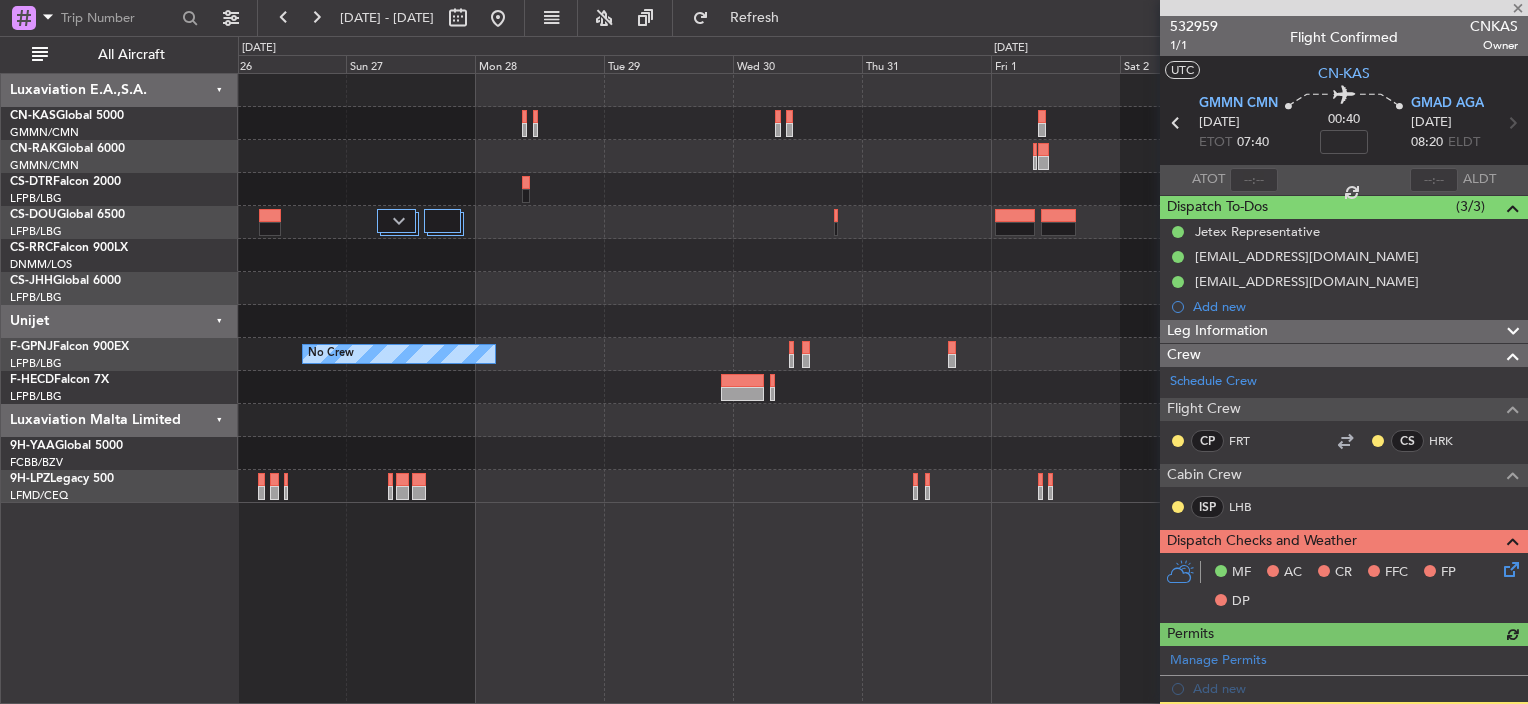 click on "[DATE] - [DATE]  Refresh Quick Links All Aircraft
No Crew
Planned Maint [GEOGRAPHIC_DATA] ([GEOGRAPHIC_DATA])
No Crew
No Crew
No Crew
Planned Maint [GEOGRAPHIC_DATA] ([GEOGRAPHIC_DATA])
Luxaviation E.A.,S.A.
CN-KAS  Global 5000
GMMN/CMN
Casablanca ([PERSON_NAME] Intl)
CN-RAK  Global 6000
GMMN/CMN
Casablanca ([PERSON_NAME] Intl)
CS-DTR  Falcon 2000
LFPB/LBG
Paris ([GEOGRAPHIC_DATA])
CS-DOU  Global 6500
LFPB/LBG
Paris ([GEOGRAPHIC_DATA])
CS-RRC  Falcon 900LX
0" at bounding box center [764, 359] 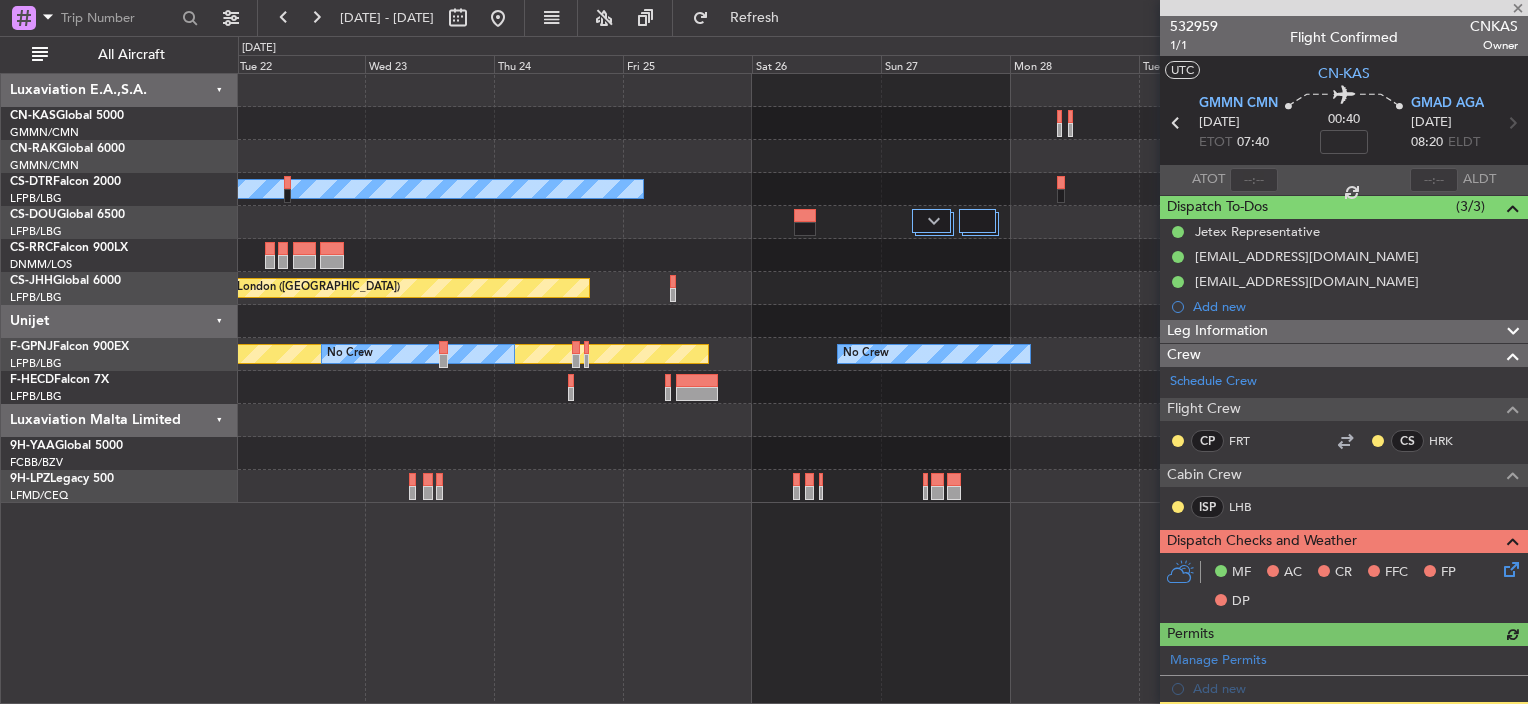click 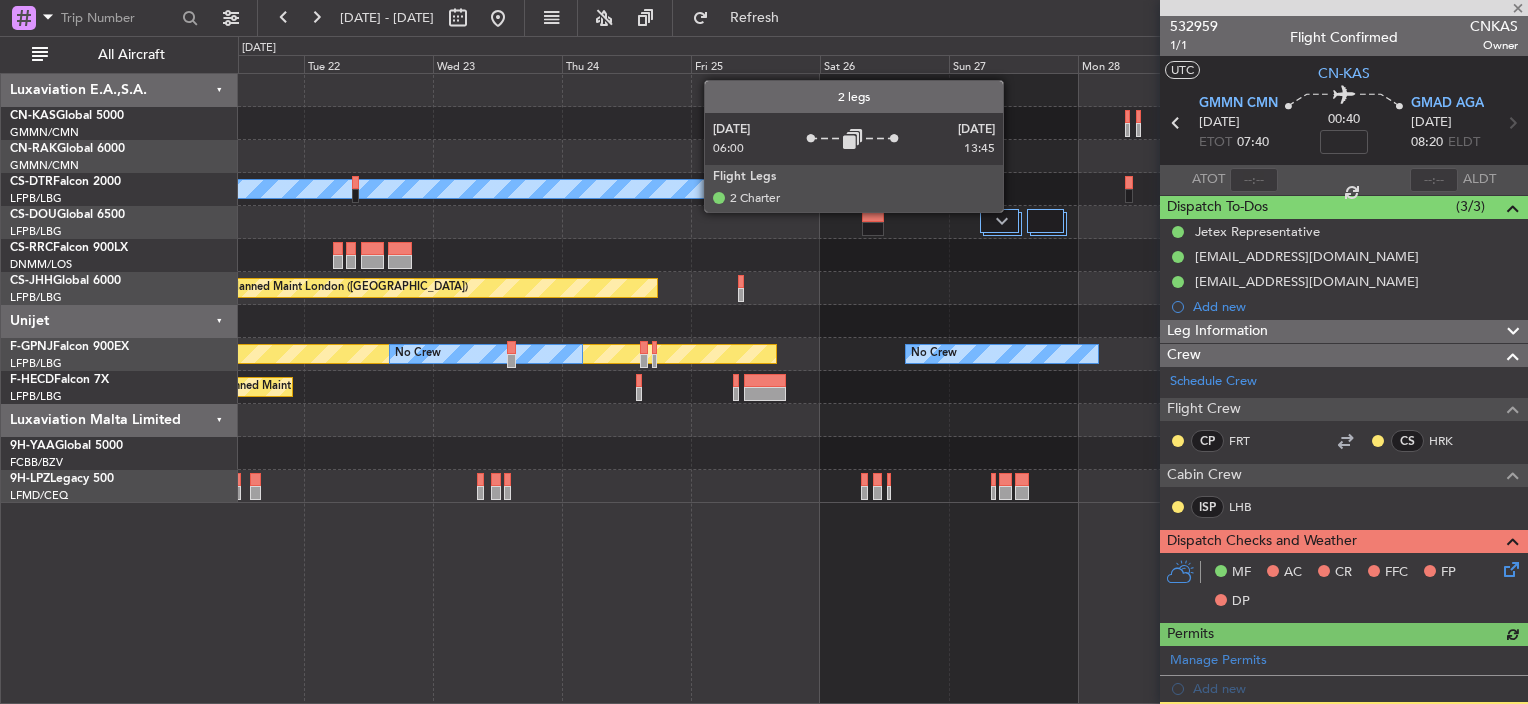 click 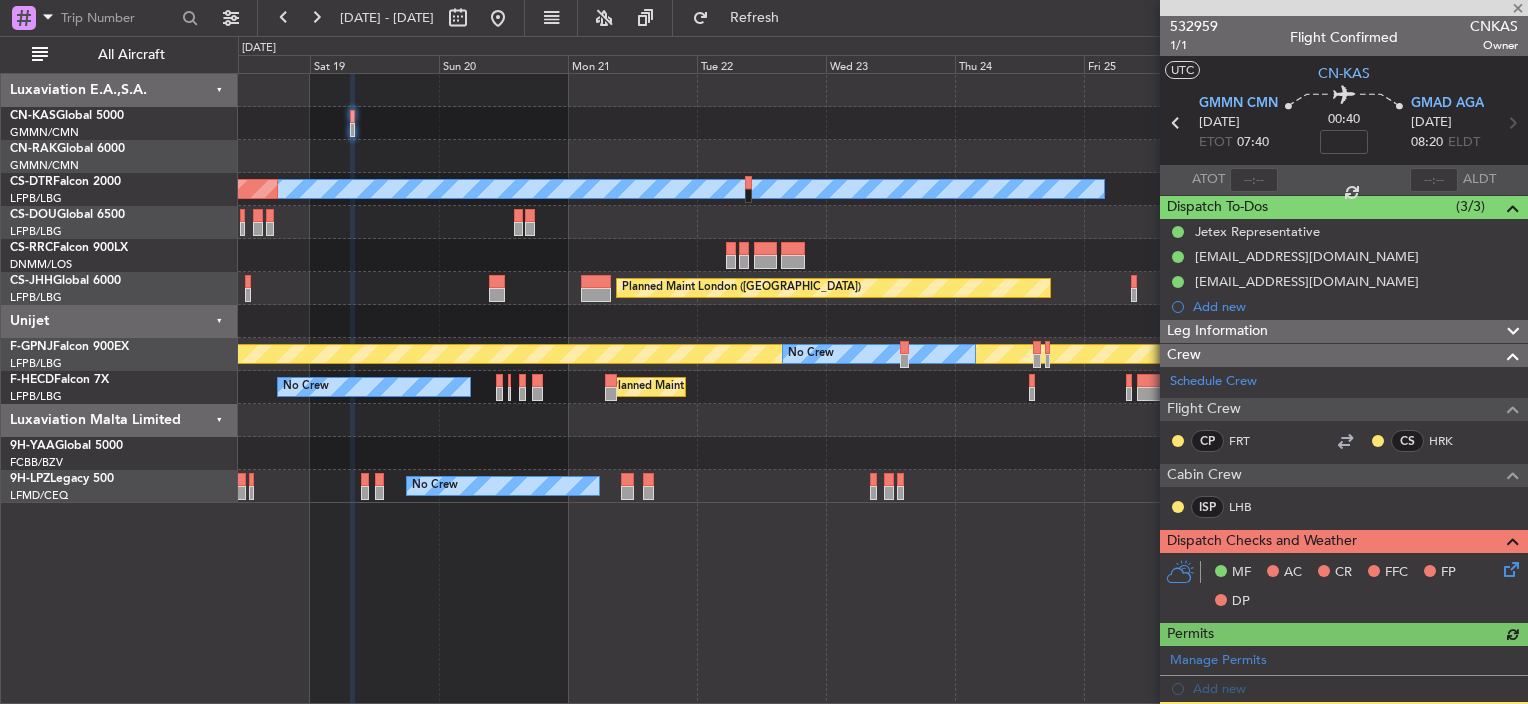 click on "Planned Maint [GEOGRAPHIC_DATA] ([GEOGRAPHIC_DATA])
No Crew" 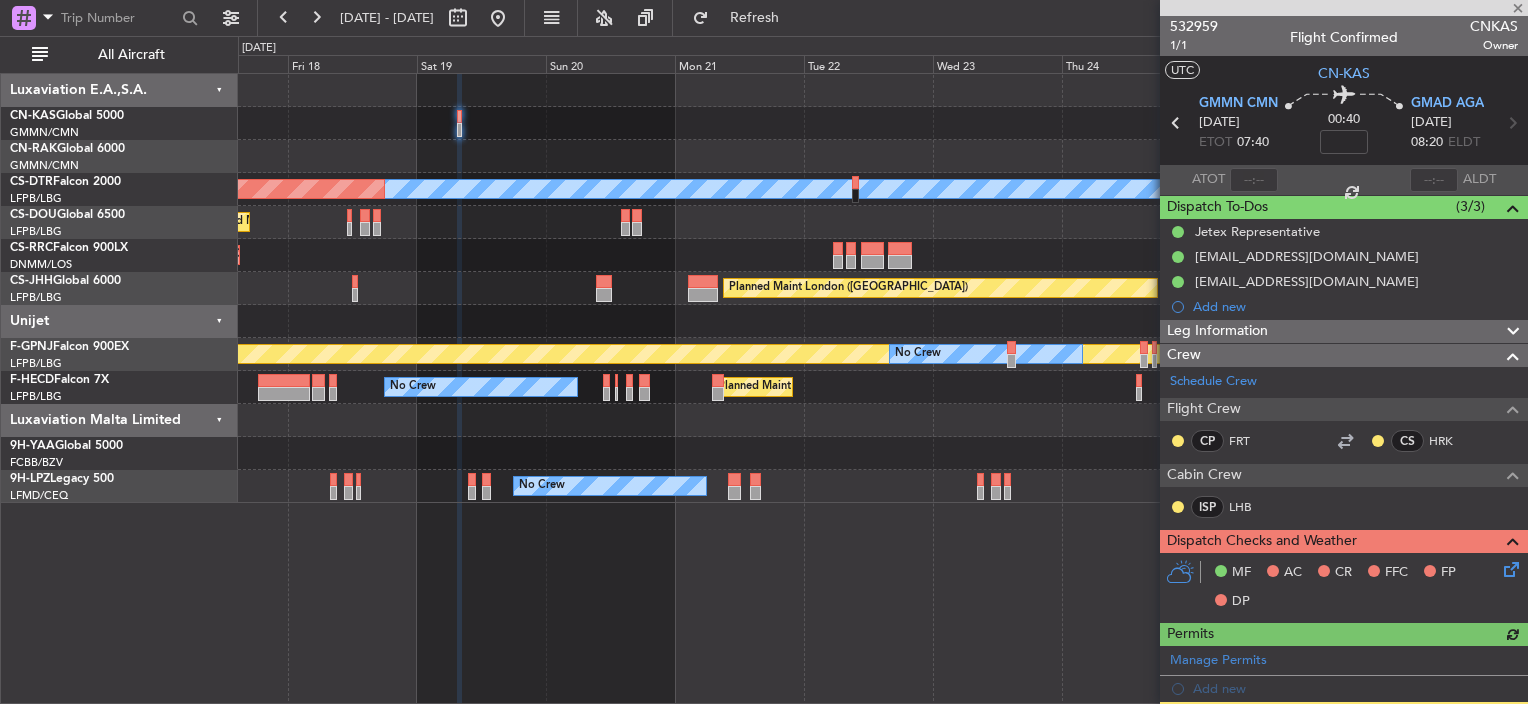 click on "No Crew
AOG Maint [GEOGRAPHIC_DATA]-[GEOGRAPHIC_DATA]
Planned Maint [GEOGRAPHIC_DATA] ([GEOGRAPHIC_DATA])
Planned Maint
No Crew
Planned Maint [GEOGRAPHIC_DATA] ([GEOGRAPHIC_DATA])
Planned Maint [GEOGRAPHIC_DATA] ([GEOGRAPHIC_DATA])
Unplanned Maint [GEOGRAPHIC_DATA] ([GEOGRAPHIC_DATA])
No Crew
Planned Maint [GEOGRAPHIC_DATA] ([GEOGRAPHIC_DATA])
No Crew
No Crew
Planned Maint [GEOGRAPHIC_DATA] ([GEOGRAPHIC_DATA])
No Crew
Planned Maint [GEOGRAPHIC_DATA] ([GEOGRAPHIC_DATA])
No Crew" 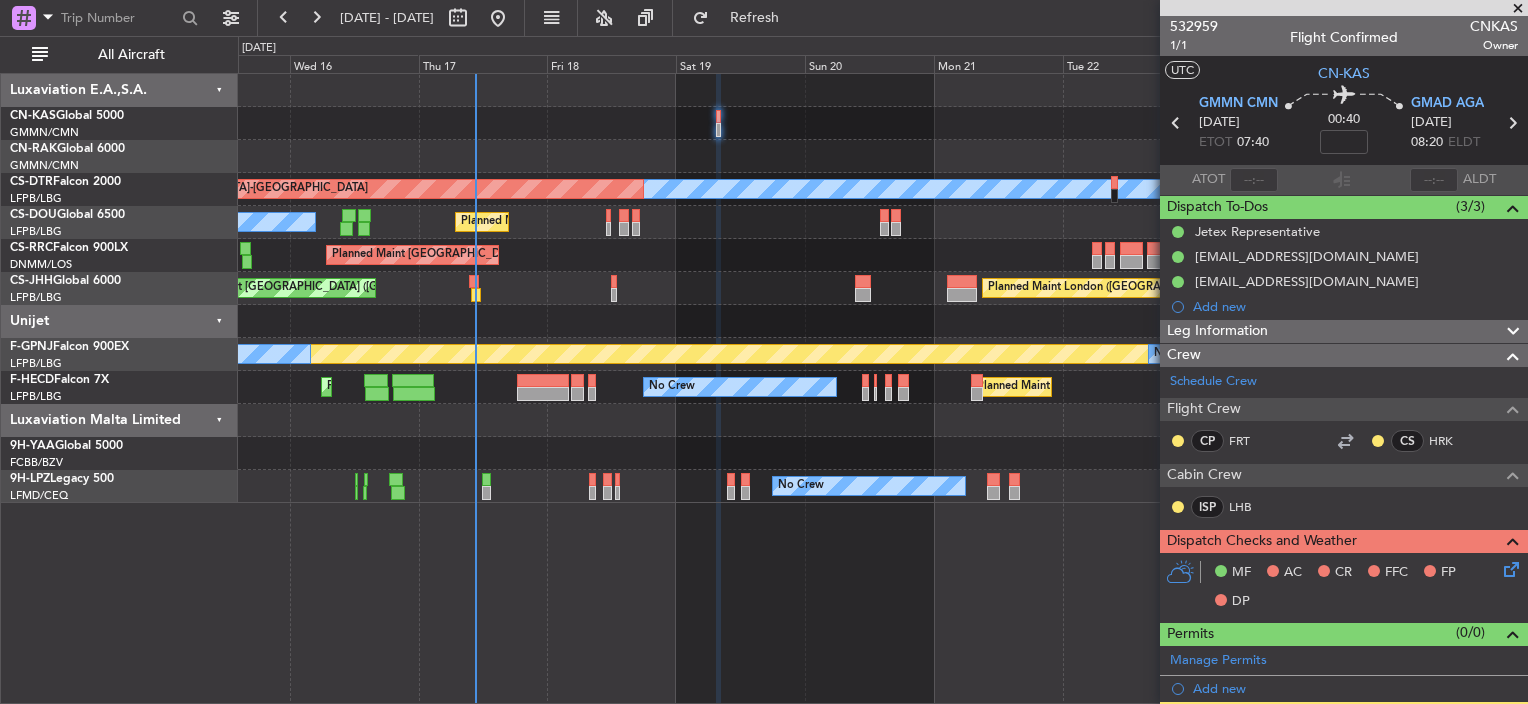 click on "No Crew
AOG Maint [GEOGRAPHIC_DATA]-[GEOGRAPHIC_DATA]
Planned Maint [GEOGRAPHIC_DATA] ([GEOGRAPHIC_DATA])
No Crew
Planned Maint
Planned Maint [GEOGRAPHIC_DATA] ([GEOGRAPHIC_DATA])
Planned Maint [GEOGRAPHIC_DATA] ([GEOGRAPHIC_DATA])
Unplanned Maint [GEOGRAPHIC_DATA] ([GEOGRAPHIC_DATA])
A/C Unavailable Malabo
Planned Maint [GEOGRAPHIC_DATA] ([GEOGRAPHIC_DATA])
No Crew
No Crew
No Crew
Planned Maint [GEOGRAPHIC_DATA] ([GEOGRAPHIC_DATA])
No Crew
Planned Maint [GEOGRAPHIC_DATA] ([GEOGRAPHIC_DATA])
No Crew
No Crew" 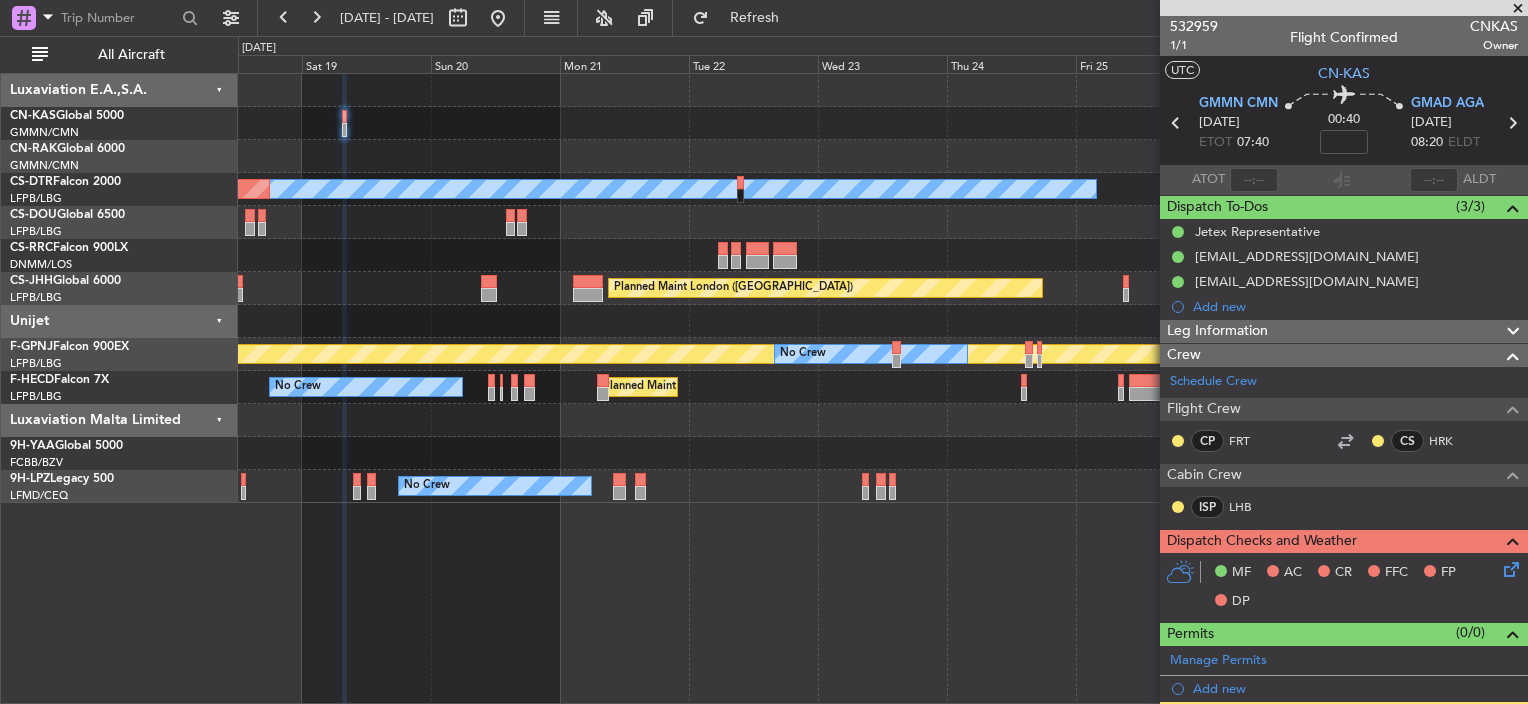 click on "Planned Maint London ([GEOGRAPHIC_DATA])
Unplanned Maint [GEOGRAPHIC_DATA] ([GEOGRAPHIC_DATA])" 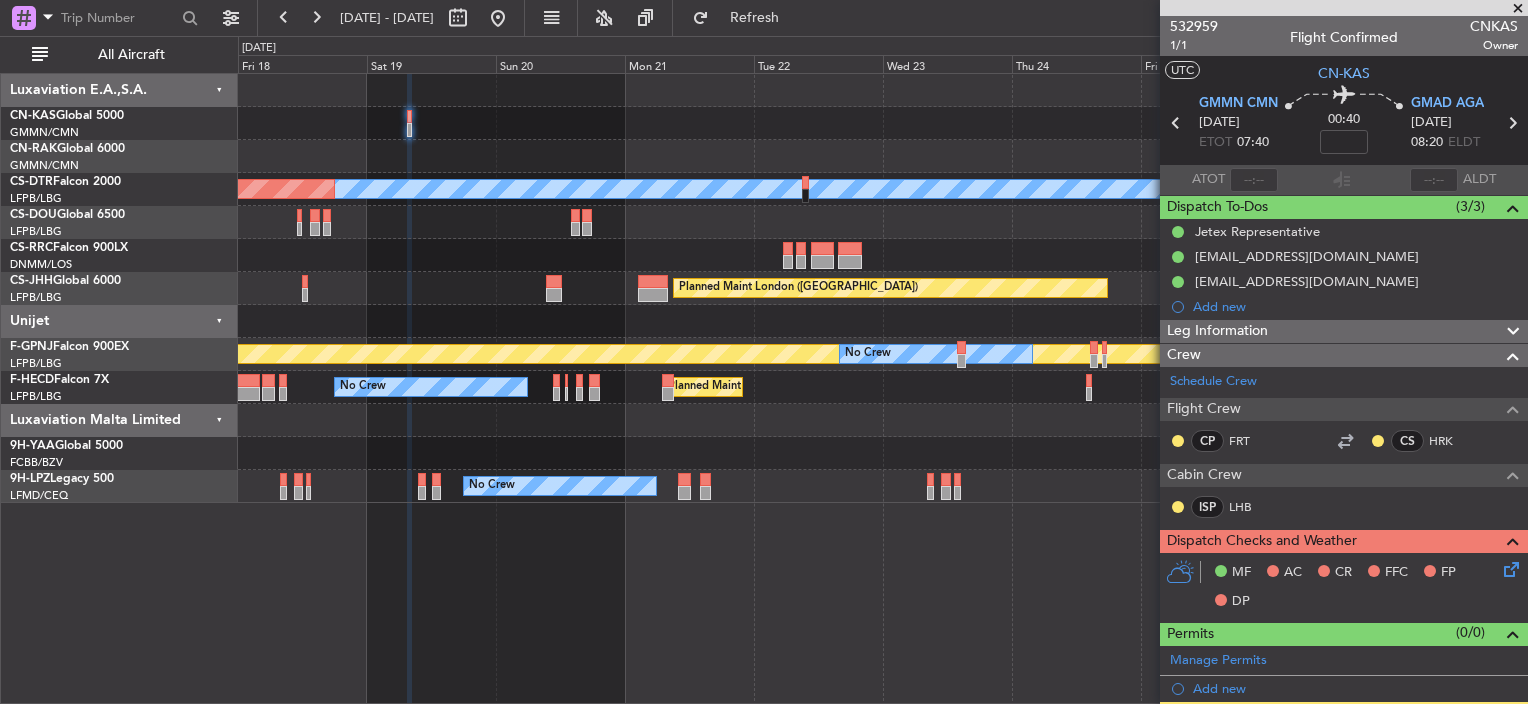 click on "[DATE] - [DATE]  Refresh Quick Links All Aircraft
No Crew
AOG Maint [GEOGRAPHIC_DATA]-[GEOGRAPHIC_DATA]
Planned Maint [GEOGRAPHIC_DATA] ([GEOGRAPHIC_DATA])
No Crew
Planned Maint [GEOGRAPHIC_DATA] ([GEOGRAPHIC_DATA])
Planned Maint [GEOGRAPHIC_DATA] ([GEOGRAPHIC_DATA])
Unplanned Maint [GEOGRAPHIC_DATA] ([GEOGRAPHIC_DATA])
Planned Maint [GEOGRAPHIC_DATA] ([GEOGRAPHIC_DATA])
No Crew
No Crew
No Crew
Planned Maint [GEOGRAPHIC_DATA] ([GEOGRAPHIC_DATA])
No Crew
Planned Maint [GEOGRAPHIC_DATA] ([GEOGRAPHIC_DATA])
No Crew
Luxaviation E.A.,S.A.
CN-KAS  Global 5000
GMMN/CMN
Casablanca ([PERSON_NAME] Intl)
CN-RAK  Global 6000
GMMN/CMN
Casablanca ([PERSON_NAME] Intl)" at bounding box center (764, 359) 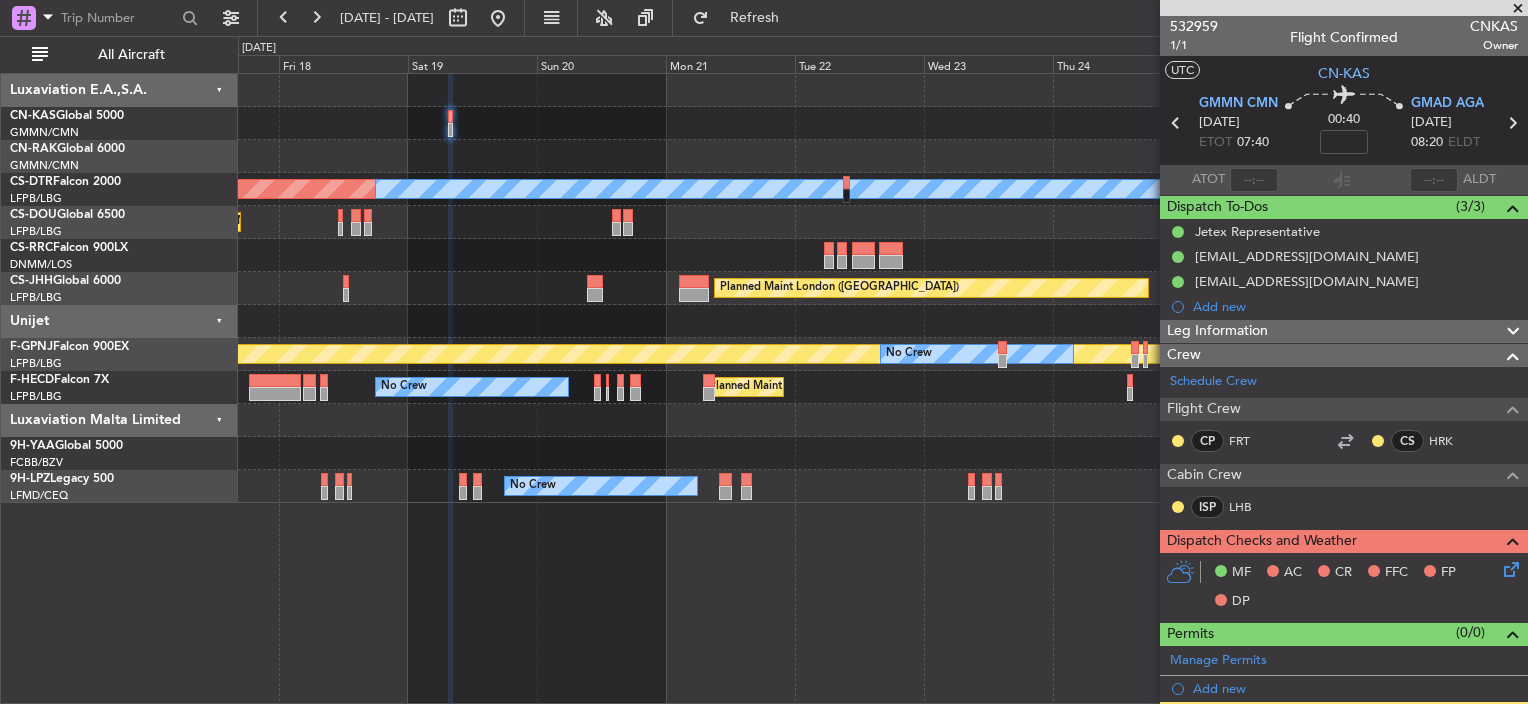 click on "Planned Maint [GEOGRAPHIC_DATA] ([GEOGRAPHIC_DATA])" 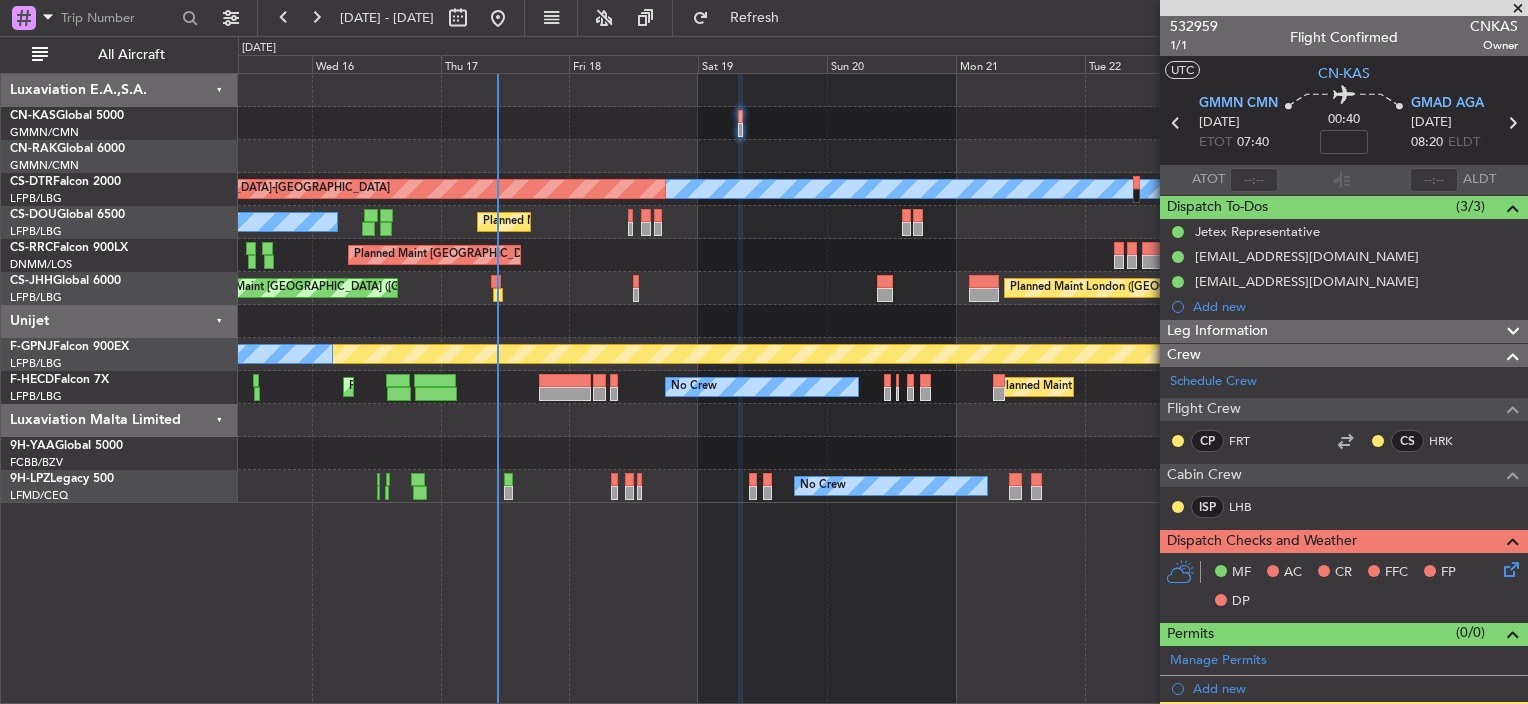click on "Planned Maint [GEOGRAPHIC_DATA] ([GEOGRAPHIC_DATA])" 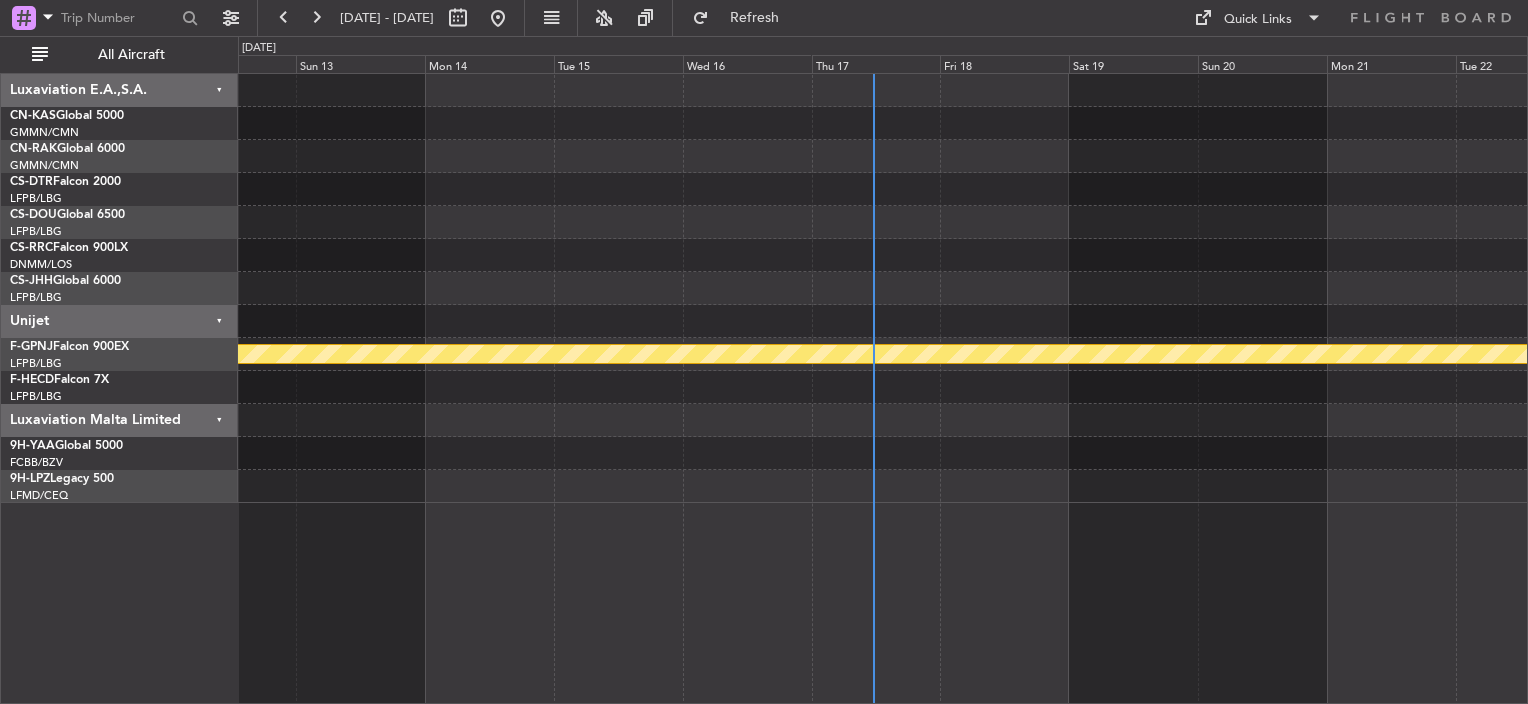 click on "Planned Maint [GEOGRAPHIC_DATA] ([GEOGRAPHIC_DATA])" 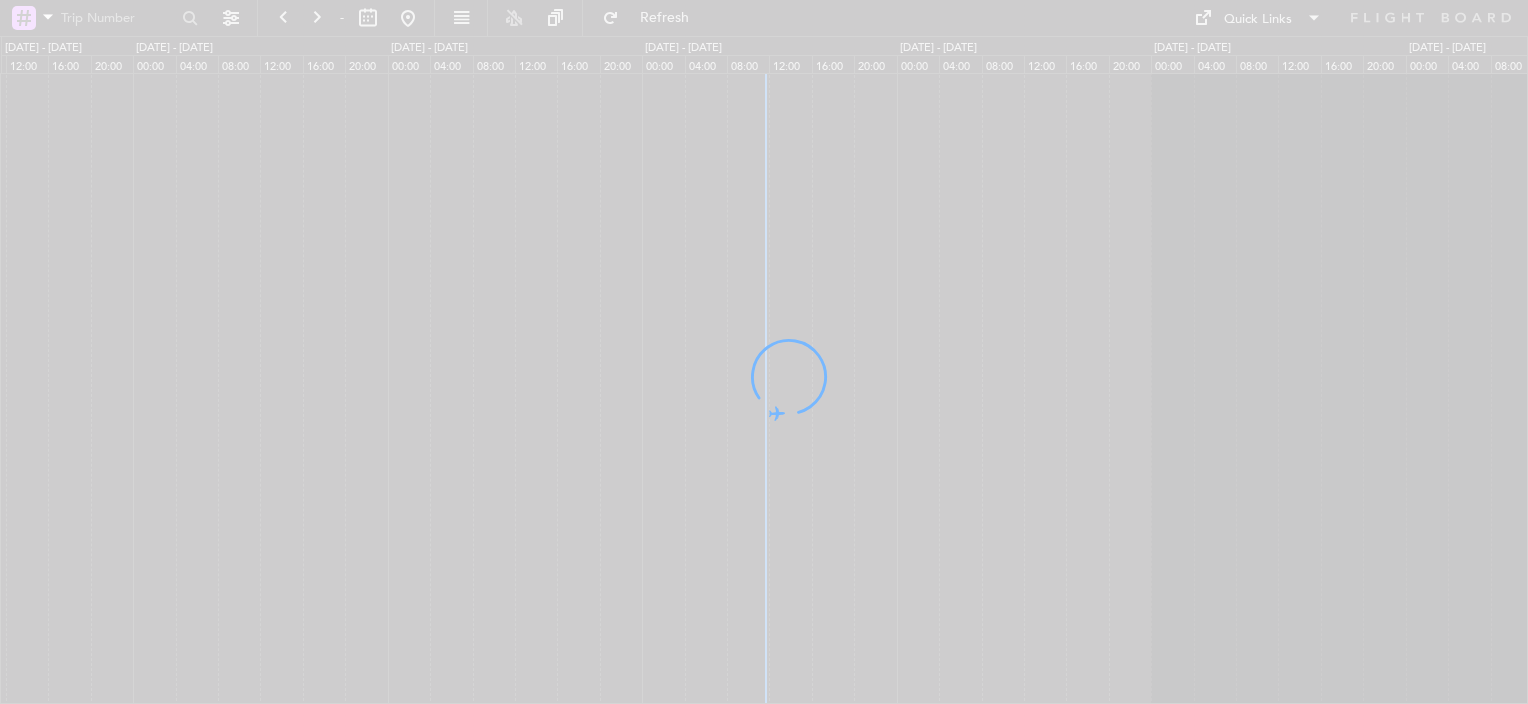 scroll, scrollTop: 0, scrollLeft: 0, axis: both 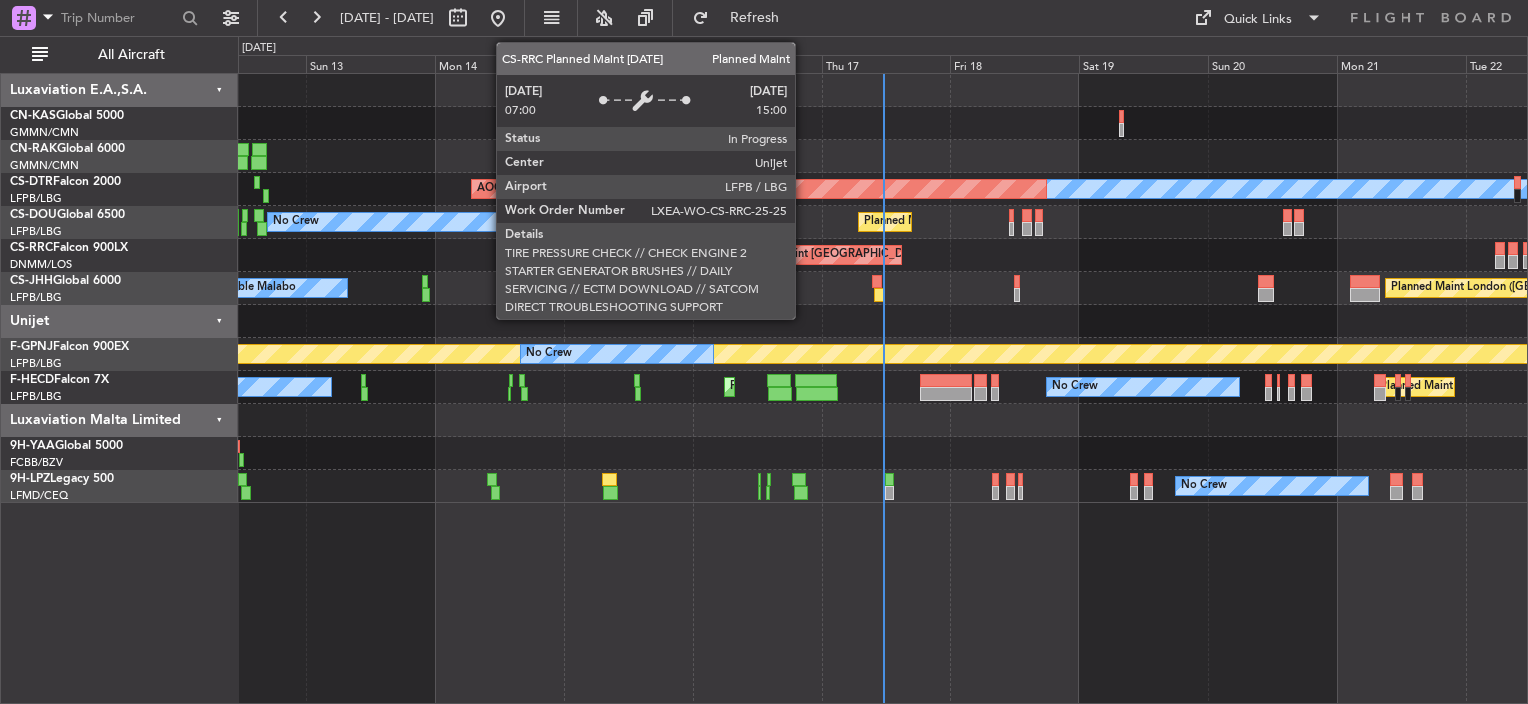 click on "Planned Maint [GEOGRAPHIC_DATA] ([GEOGRAPHIC_DATA])" at bounding box center [815, 255] 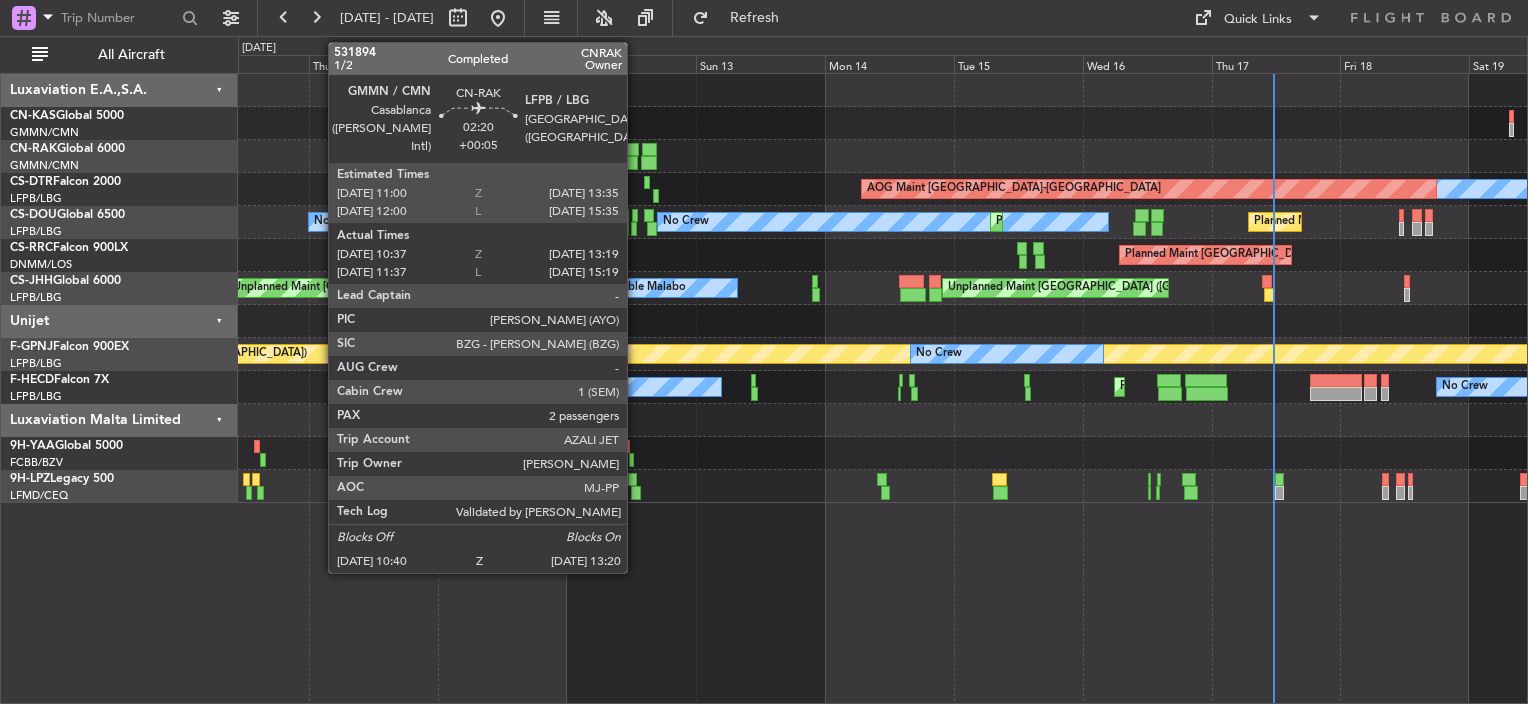 click 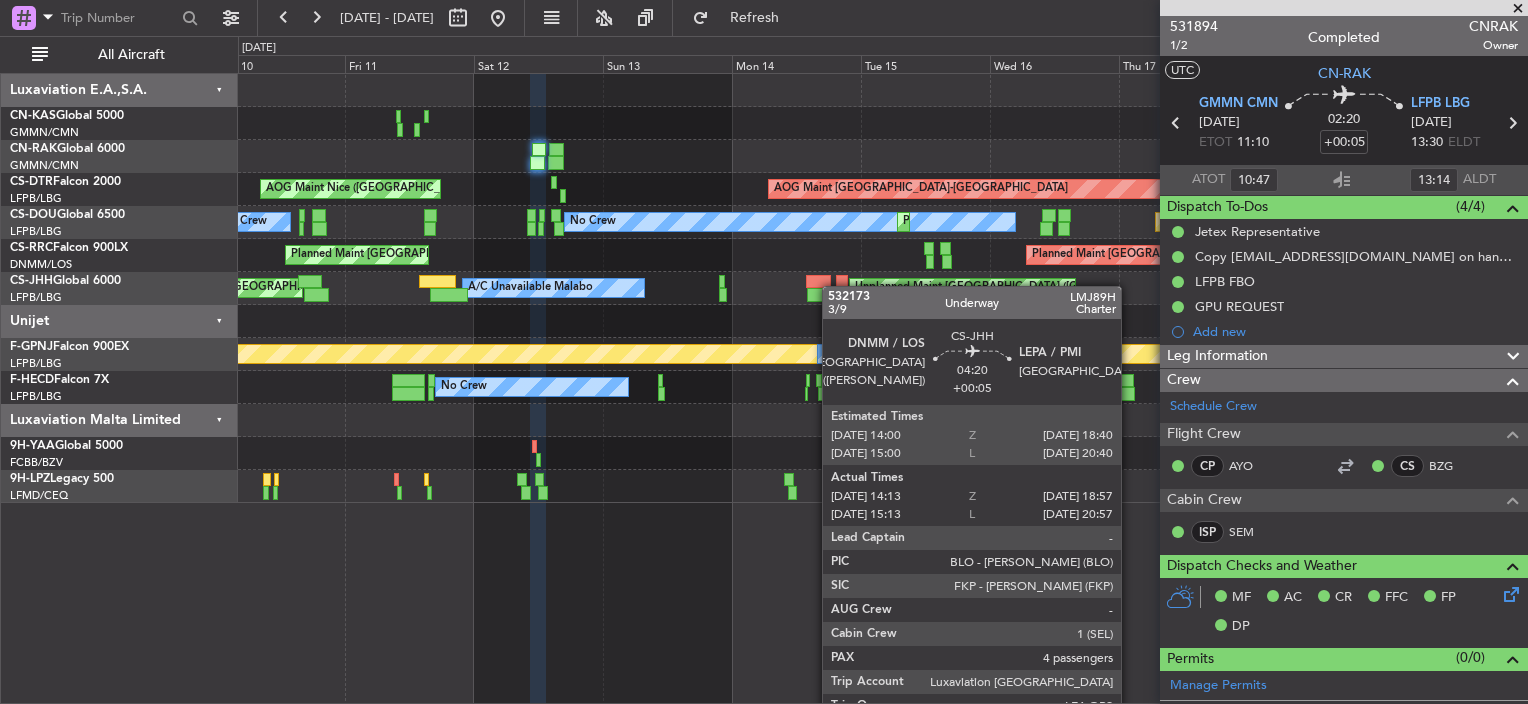 click on "No Crew
AOG Maint Basel-Mulhouse
AOG Maint Nice (Côte d'Azur Airport)
No Crew
No Crew
Planned Maint Paris (Le Bourget)
Planned Maint
Unplanned Maint Paris (Le Bourget)
Planned Maint Paris (Le Bourget)
Planned Maint Paris (Le Bourget)
Unplanned Maint London (Luton)
Unplanned Maint London (Stansted)
A/C Unavailable Malabo
Planned Maint London (Biggin Hill)
Planned Maint Paris (Le Bourget)
No Crew
No Crew
No Crew
No Crew
No Crew
Planned Maint Paris (Le Bourget)
Planned Maint Paris (Le Bourget)
No Crew" 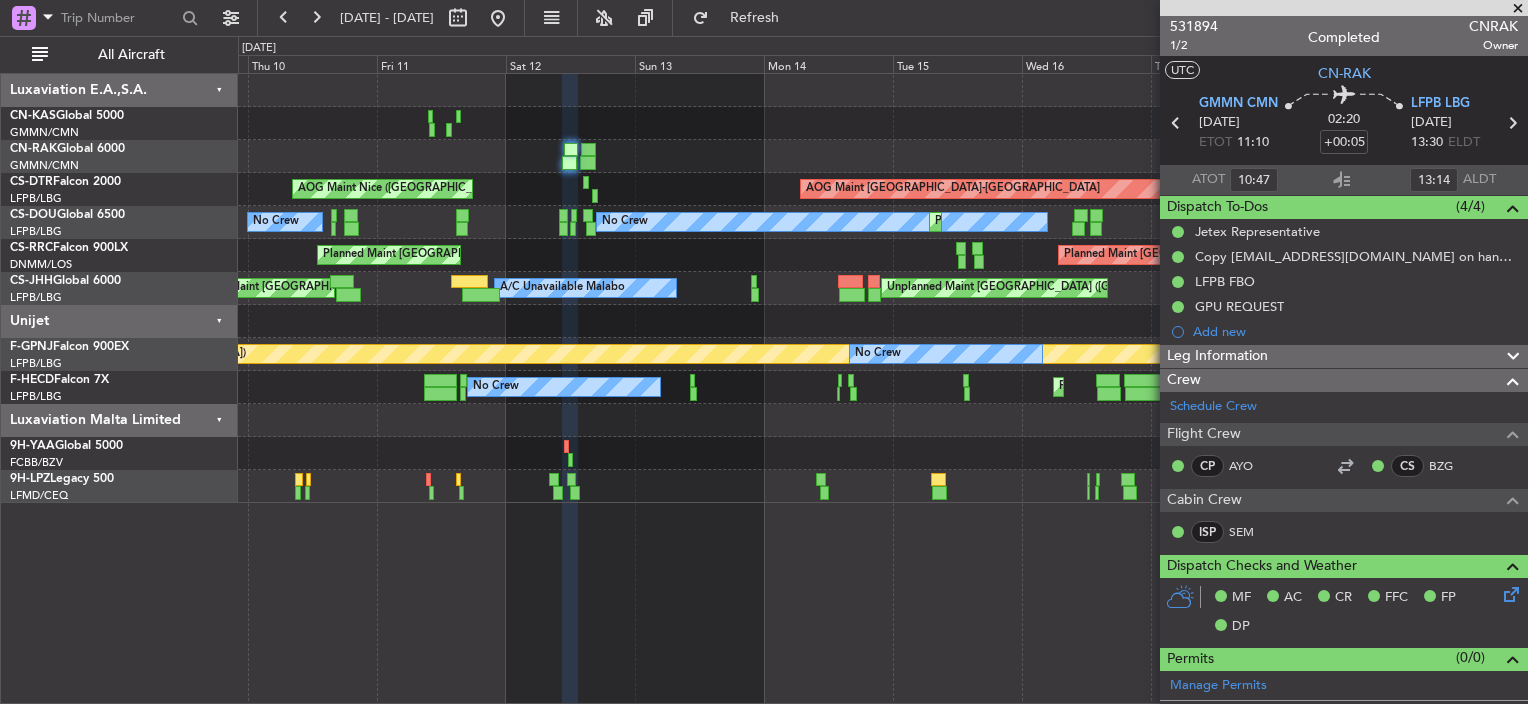click on "Unplanned Maint London (Luton)
Unplanned Maint London (Stansted)
A/C Unavailable Malabo
Planned Maint London (Biggin Hill)" 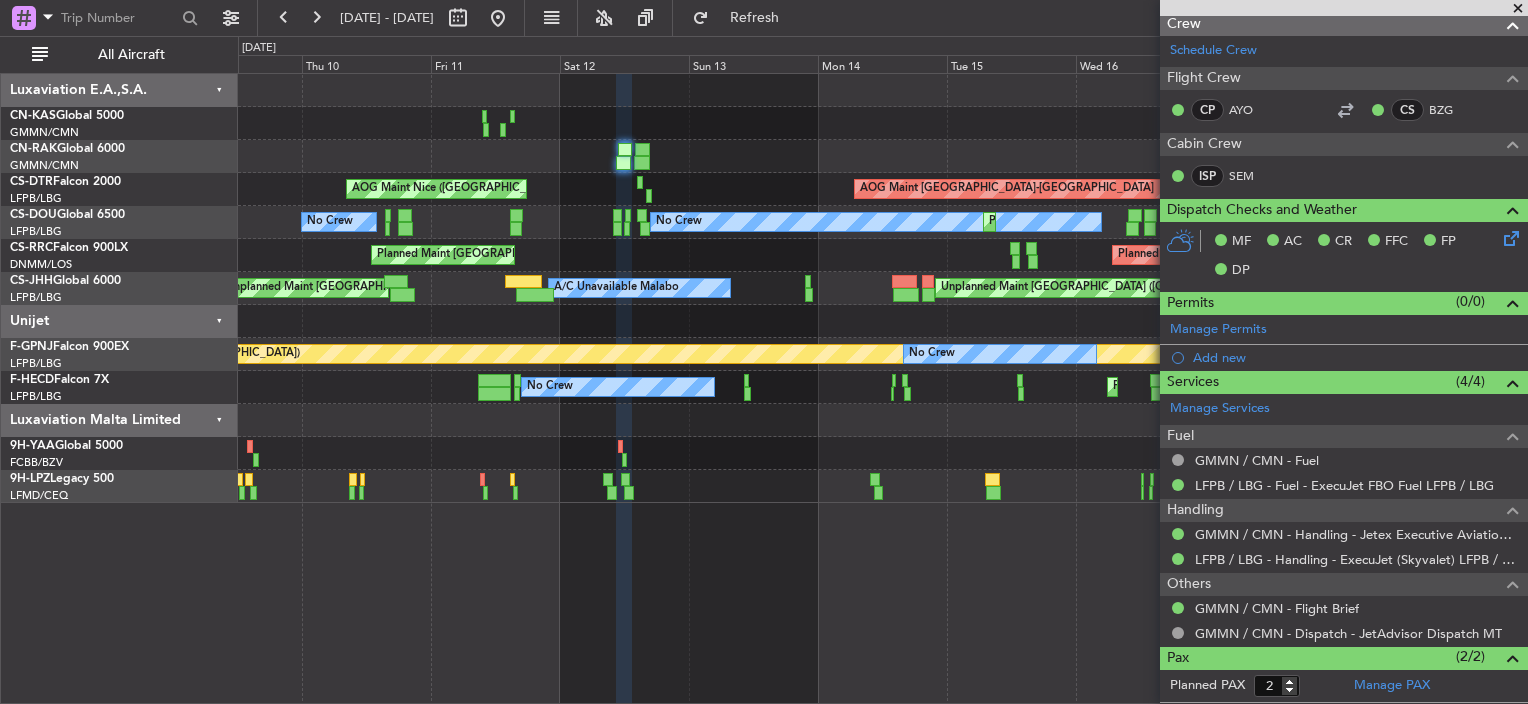 scroll, scrollTop: 440, scrollLeft: 0, axis: vertical 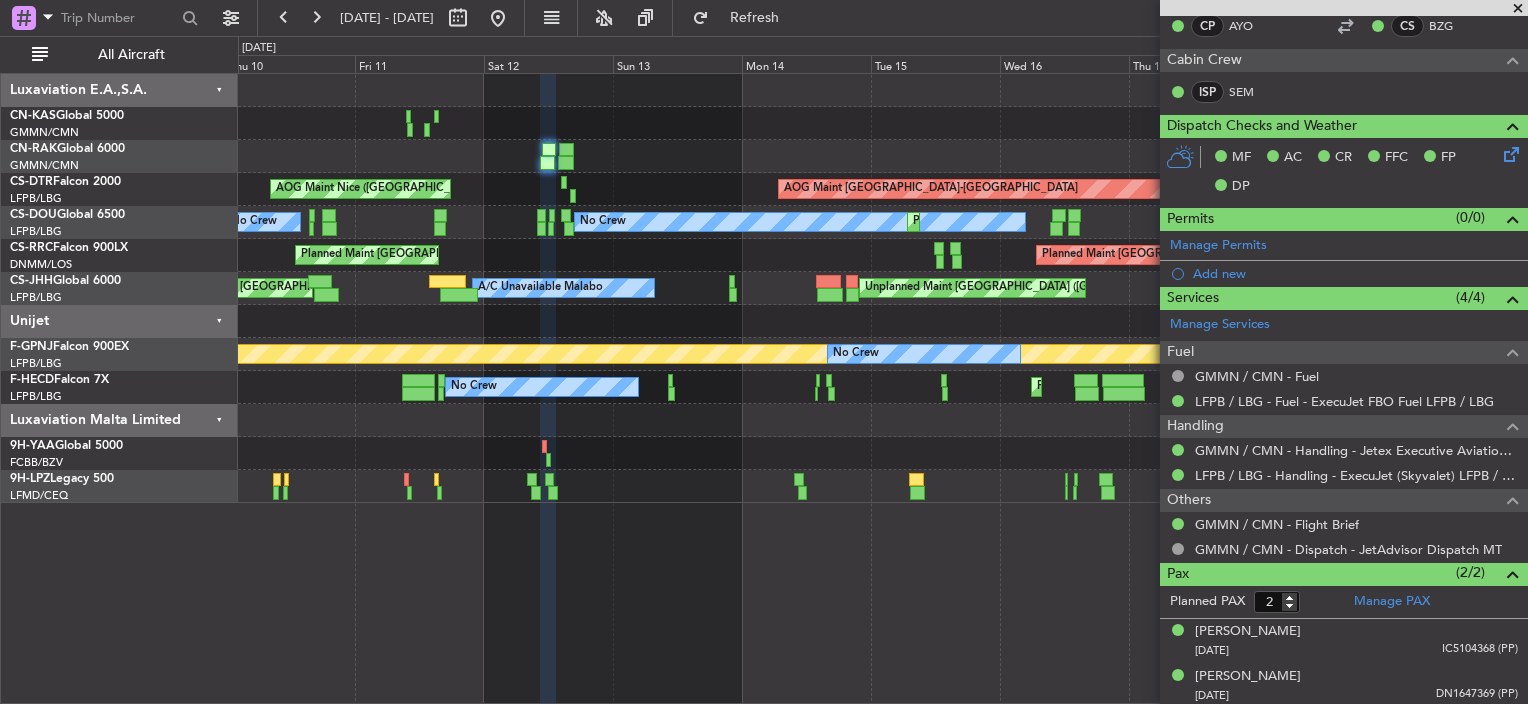 click on "No Crew
AOG Maint Basel-Mulhouse
AOG Maint Nice (Côte d'Azur Airport)
No Crew
No Crew
Planned Maint Paris (Le Bourget)
Planned Maint
Unplanned Maint Paris (Le Bourget)
Planned Maint Paris (Le Bourget)
Planned Maint Paris (Le Bourget)
Unplanned Maint London (Luton)
Unplanned Maint London (Stansted)
A/C Unavailable Malabo
Planned Maint London (Biggin Hill)
Planned Maint Paris (Le Bourget)
No Crew
No Crew
No Crew
No Crew
Planned Maint Paris (Le Bourget)
Planned Maint Paris (Le Bourget)
No Crew" 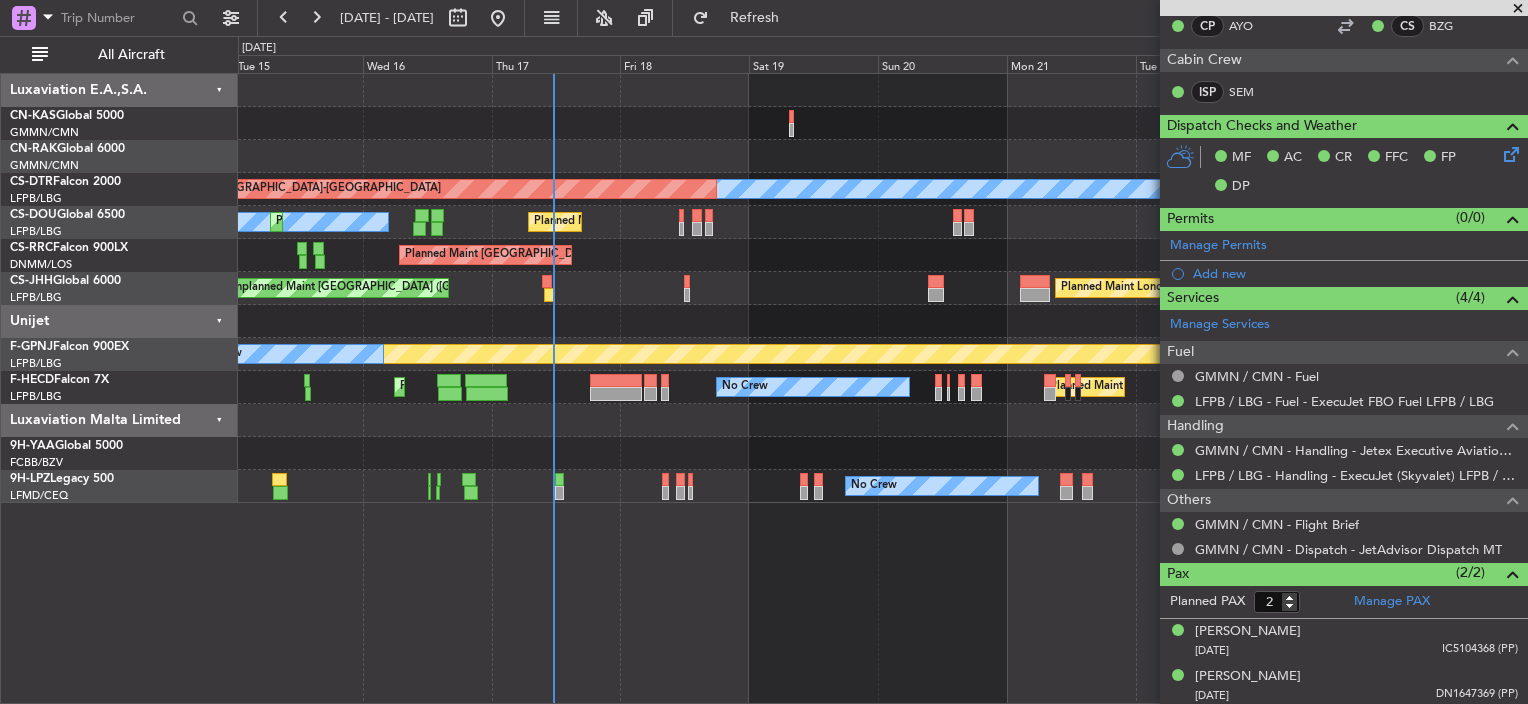 click on "No Crew
AOG Maint Basel-Mulhouse
No Crew
Planned Maint Paris (Le Bourget)
Planned Maint
Planned Maint Paris (Le Bourget)
Unplanned Maint London (Stansted)
Planned Maint London (Biggin Hill)
A/C Unavailable Malabo
Planned Maint Paris (Le Bourget)
No Crew
No Crew
No Crew
No Crew
Planned Maint Paris (Le Bourget)
Planned Maint Paris (Le Bourget)
No Crew
No Crew
Luxaviation E.A.,S.A.
CN-KAS  Global 5000
GMMN/CMN
Casablanca (Mohammed V Intl)
CN-RAK  Global 6000
0" 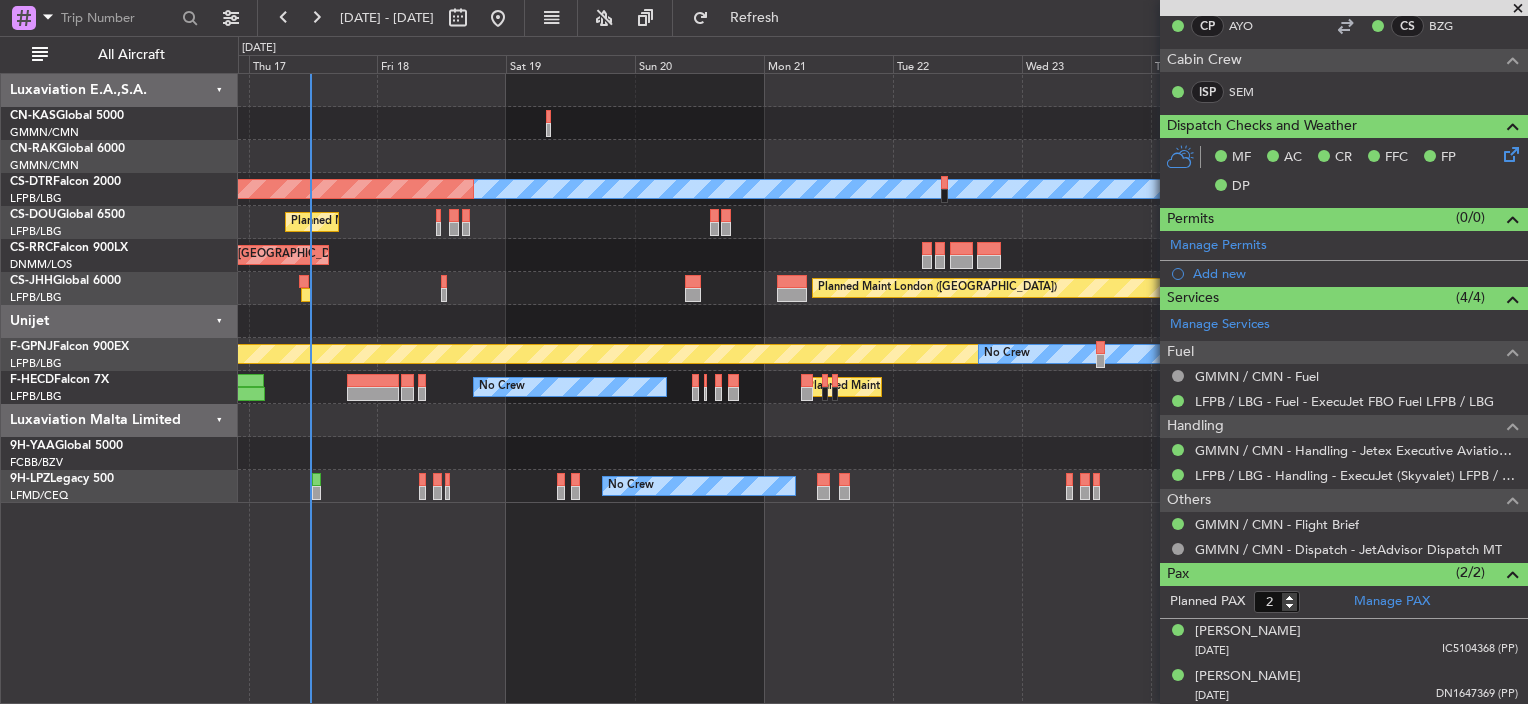 click on "Planned Maint Paris (Le Bourget)
Planned Maint
No Crew" 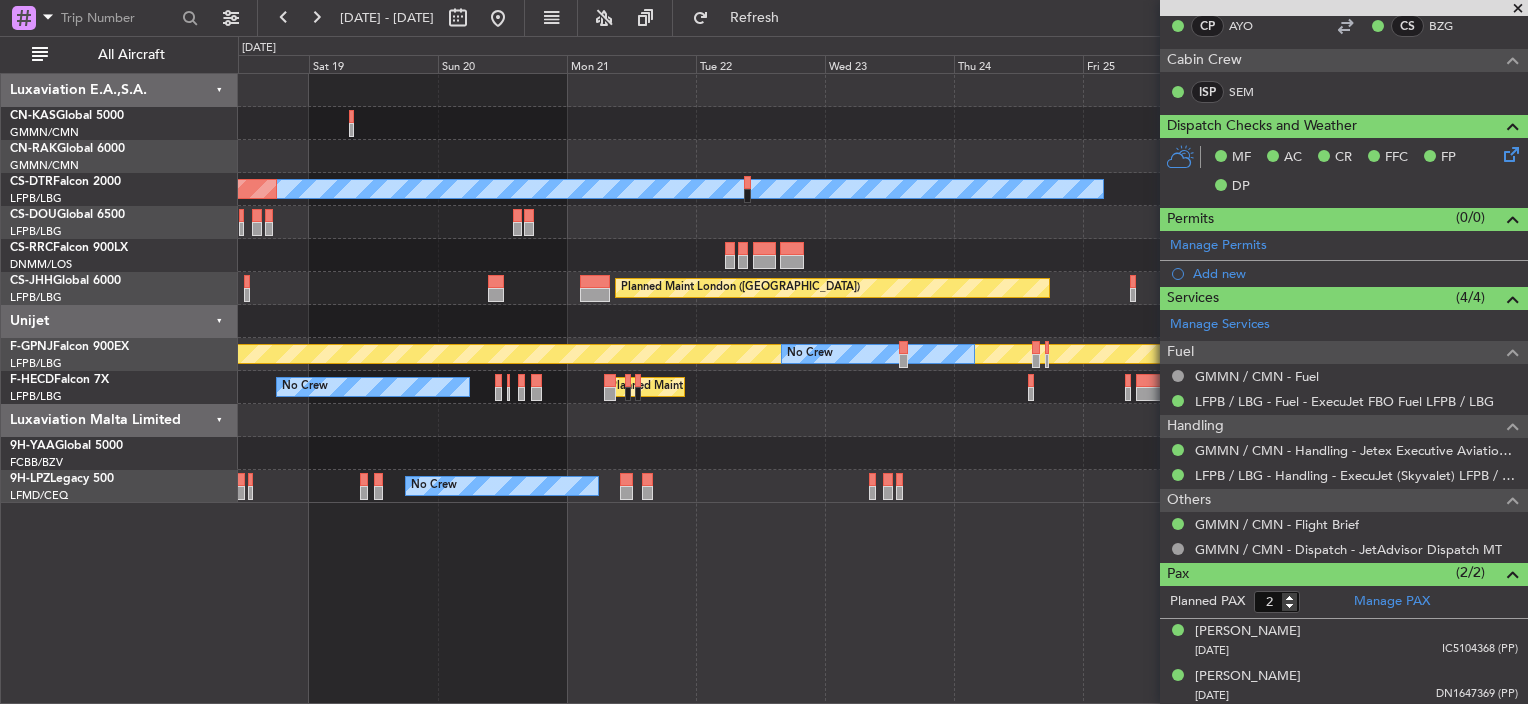 click on "No Crew
AOG Maint Basel-Mulhouse
Planned Maint Paris (Le Bourget)
No Crew
Planned Maint Paris (Le Bourget)
Planned Maint London (Biggin Hill)
Unplanned Maint London (Stansted)
Planned Maint Paris (Le Bourget)
No Crew
No Crew
No Crew
No Crew
Planned Maint Paris (Le Bourget)
Planned Maint Paris (Le Bourget)
No Crew" 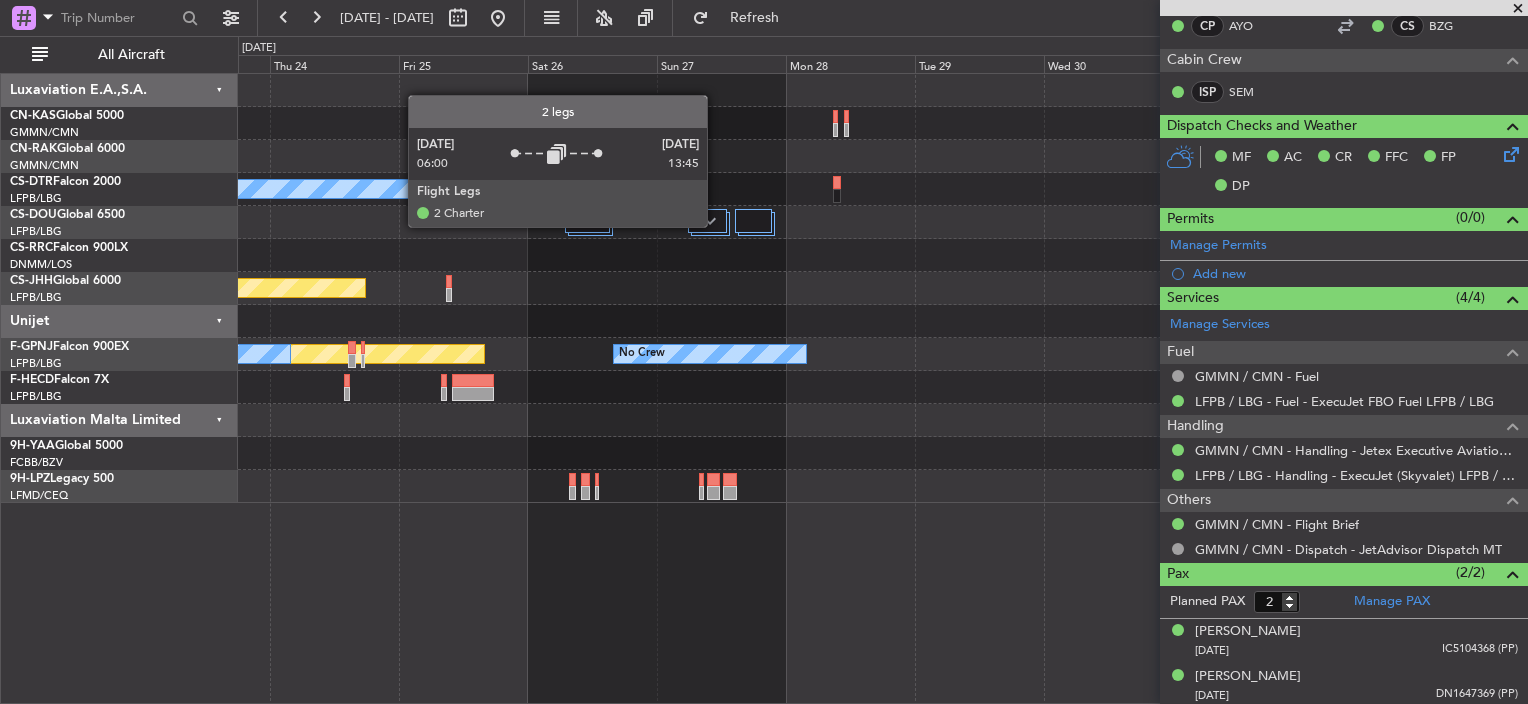 click 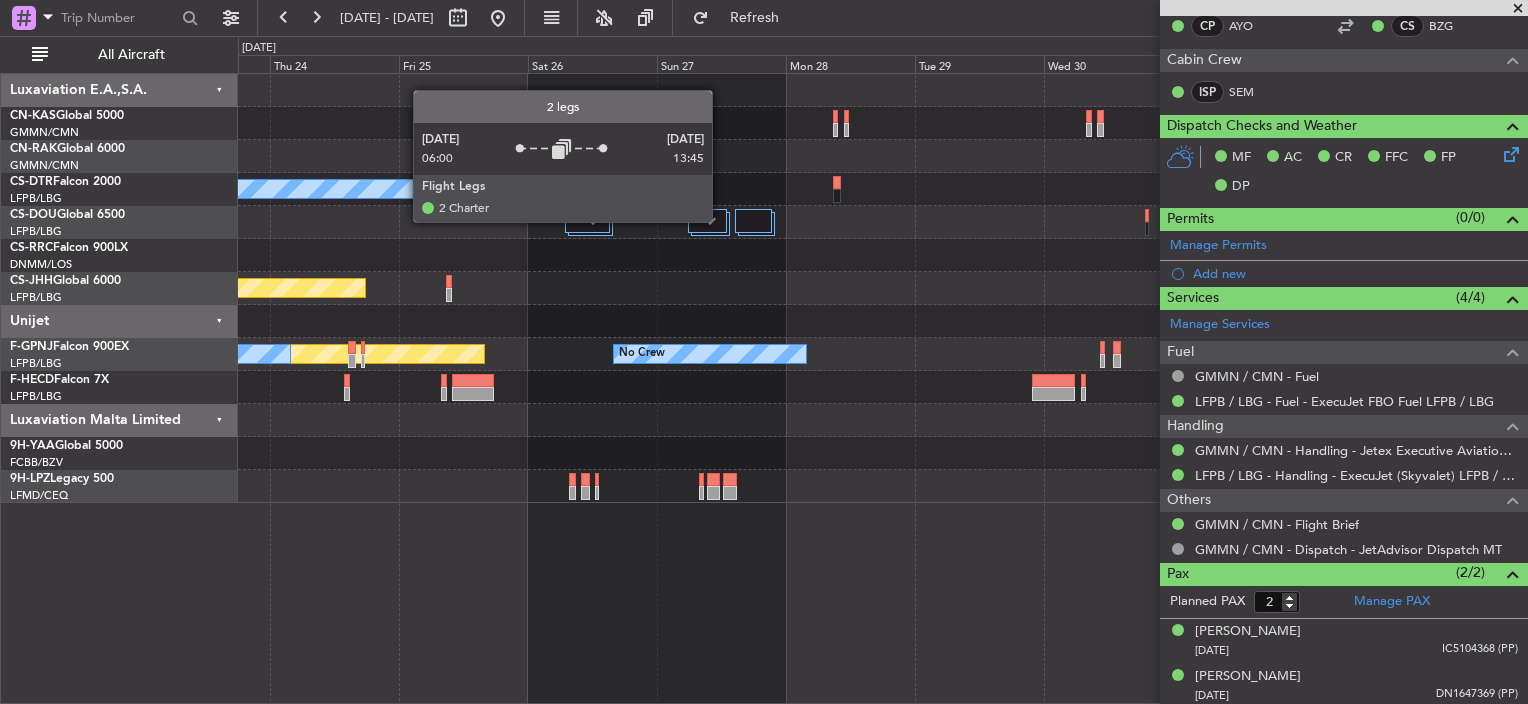 click 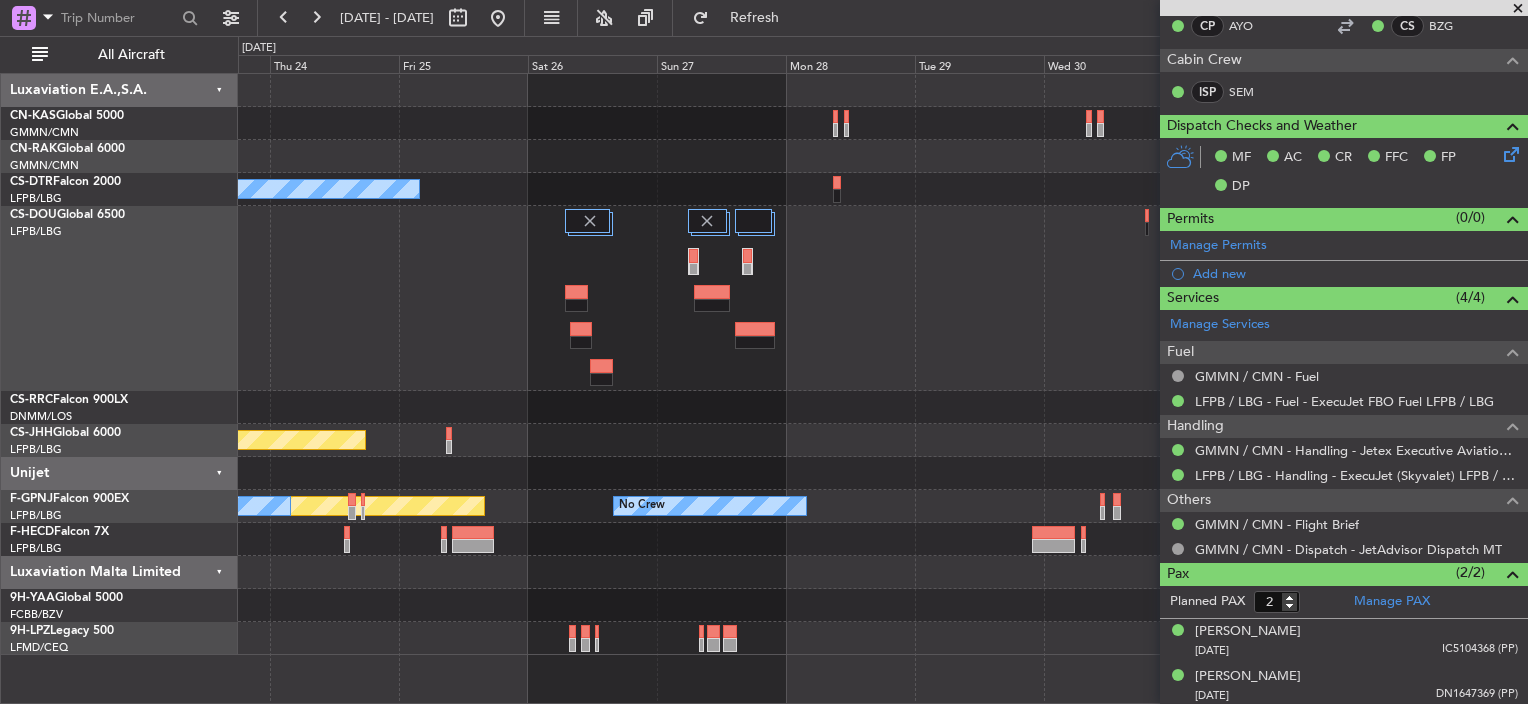 click 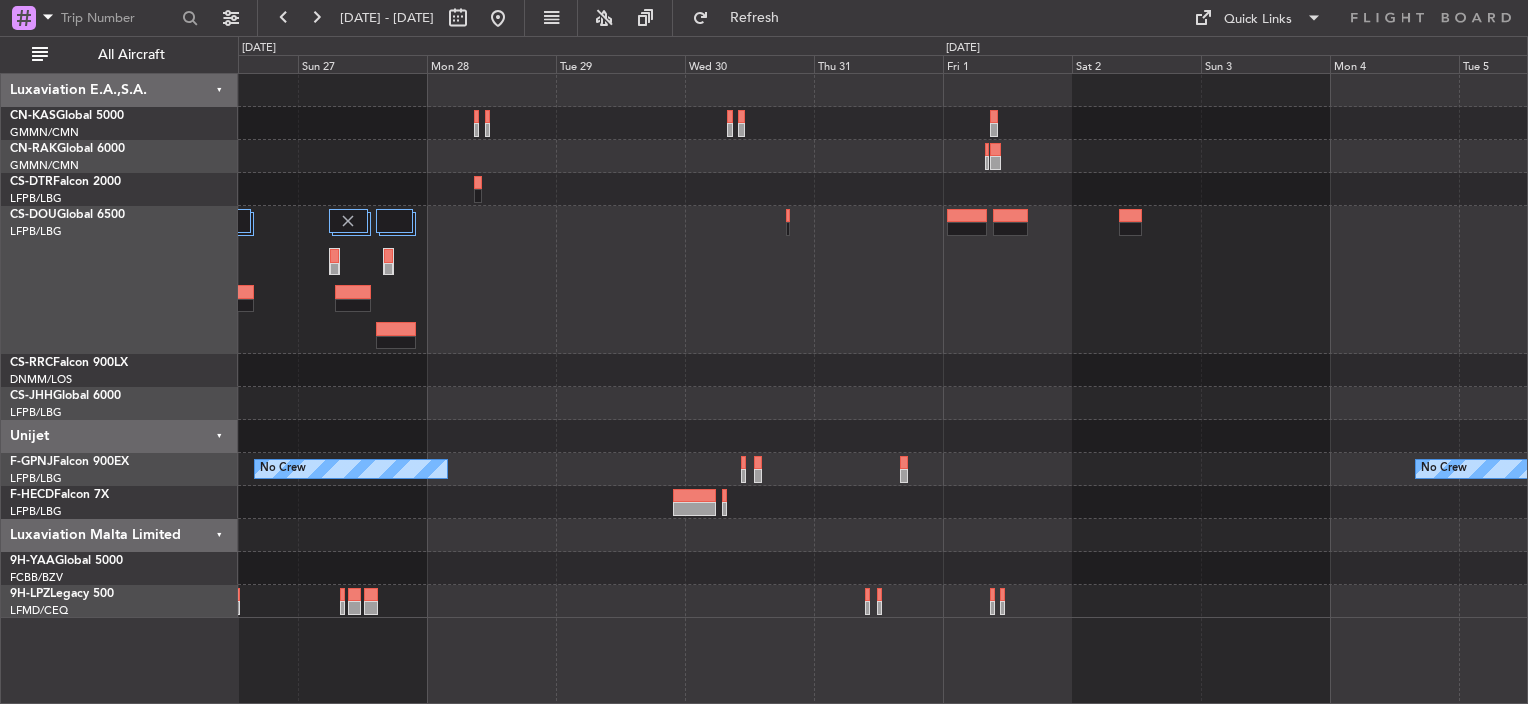 scroll, scrollTop: 0, scrollLeft: 0, axis: both 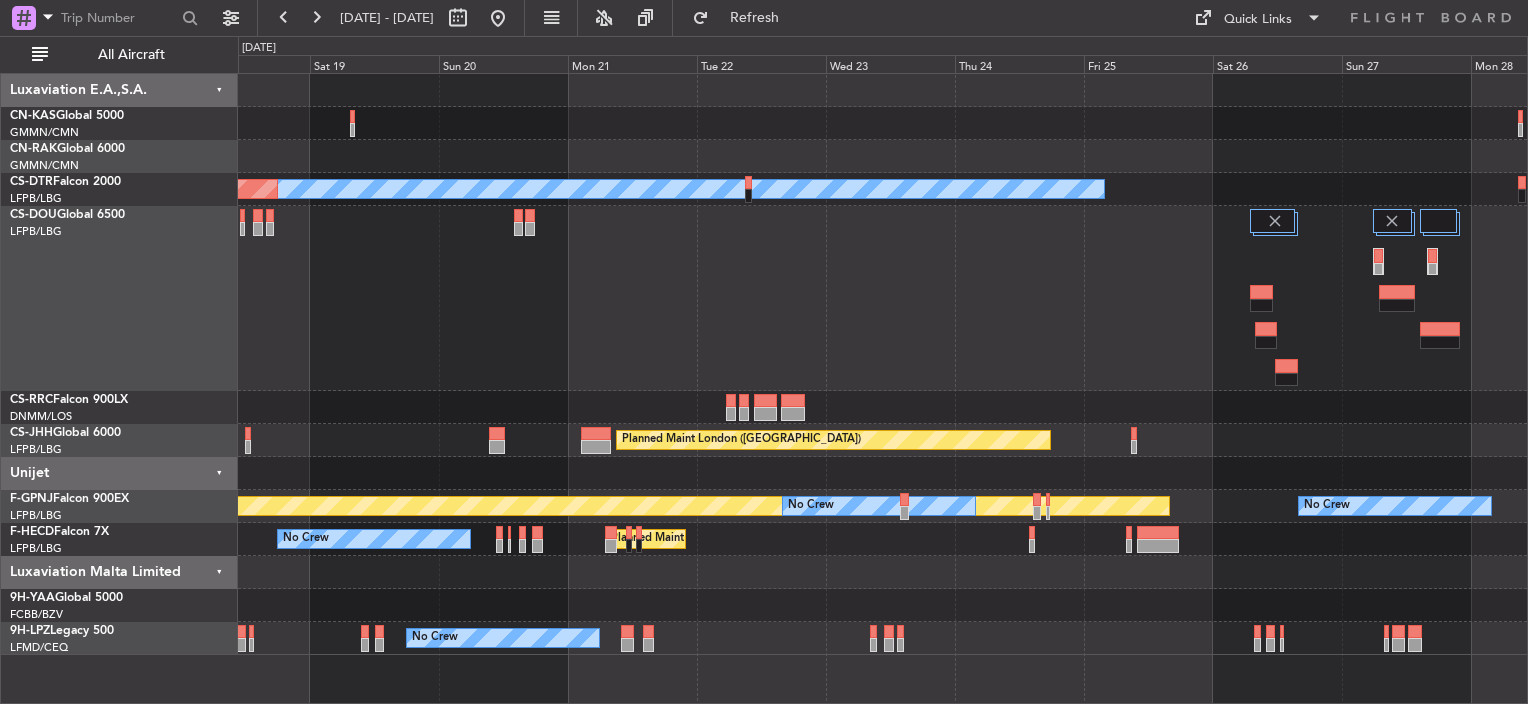 click on "No Crew
AOG Maint Basel-Mulhouse
Planned Maint Paris (Le Bourget)
No Crew
Planned Maint Paris (Le Bourget)
Planned Maint London (Biggin Hill)
Unplanned Maint London (Stansted)
Planned Maint Paris (Le Bourget)
No Crew
No Crew
No Crew
Planned Maint Paris (Le Bourget)
No Crew
Planned Maint Paris (Le Bourget)
No Crew" 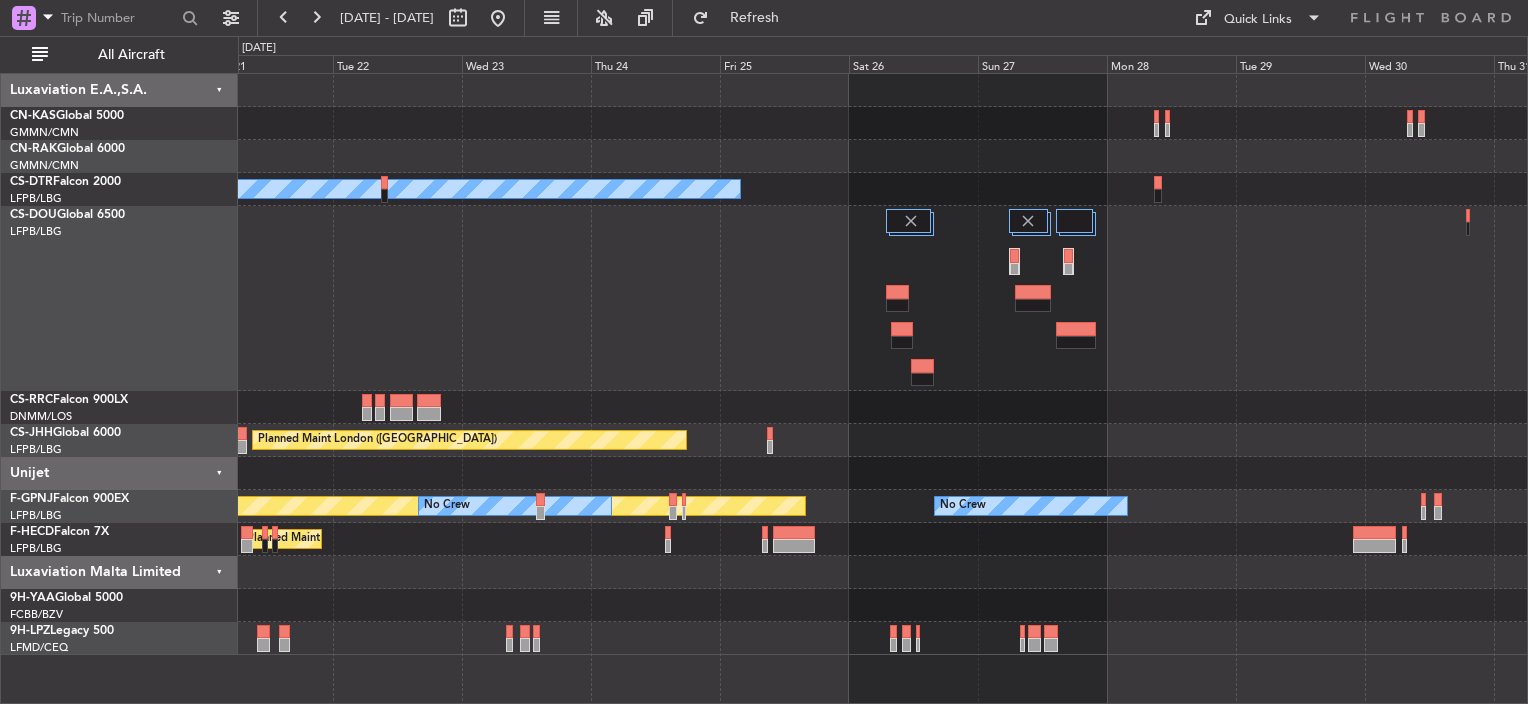 click on "No Crew
Planned Maint London (Biggin Hill)
Planned Maint Paris (Le Bourget)
No Crew
No Crew
Planned Maint Paris (Le Bourget)
No Crew
No Crew" 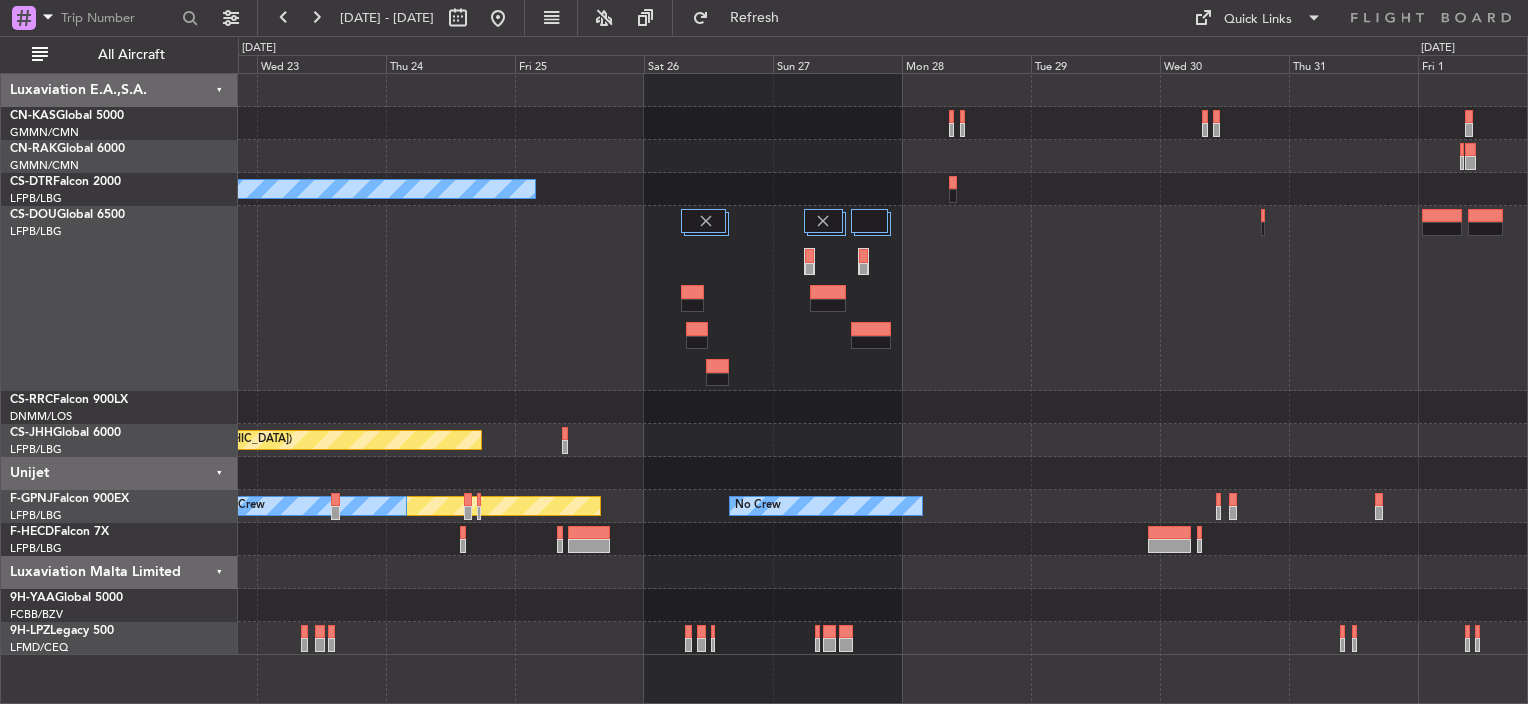 click on "No Crew
Planned Maint London (Biggin Hill)
Planned Maint Paris (Le Bourget)
No Crew
No Crew
Planned Maint Paris (Le Bourget)
No Crew" 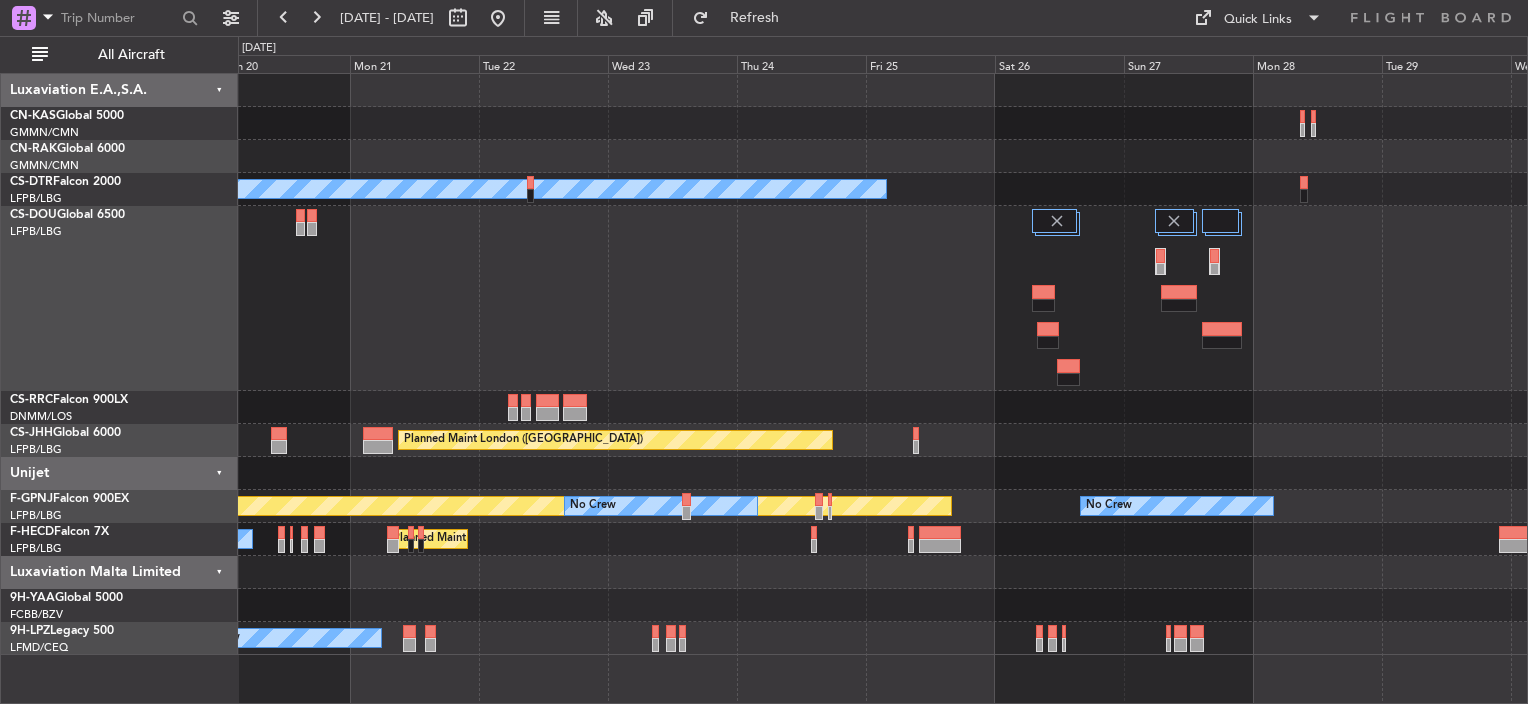 click on "Planned Maint [GEOGRAPHIC_DATA] ([GEOGRAPHIC_DATA])" 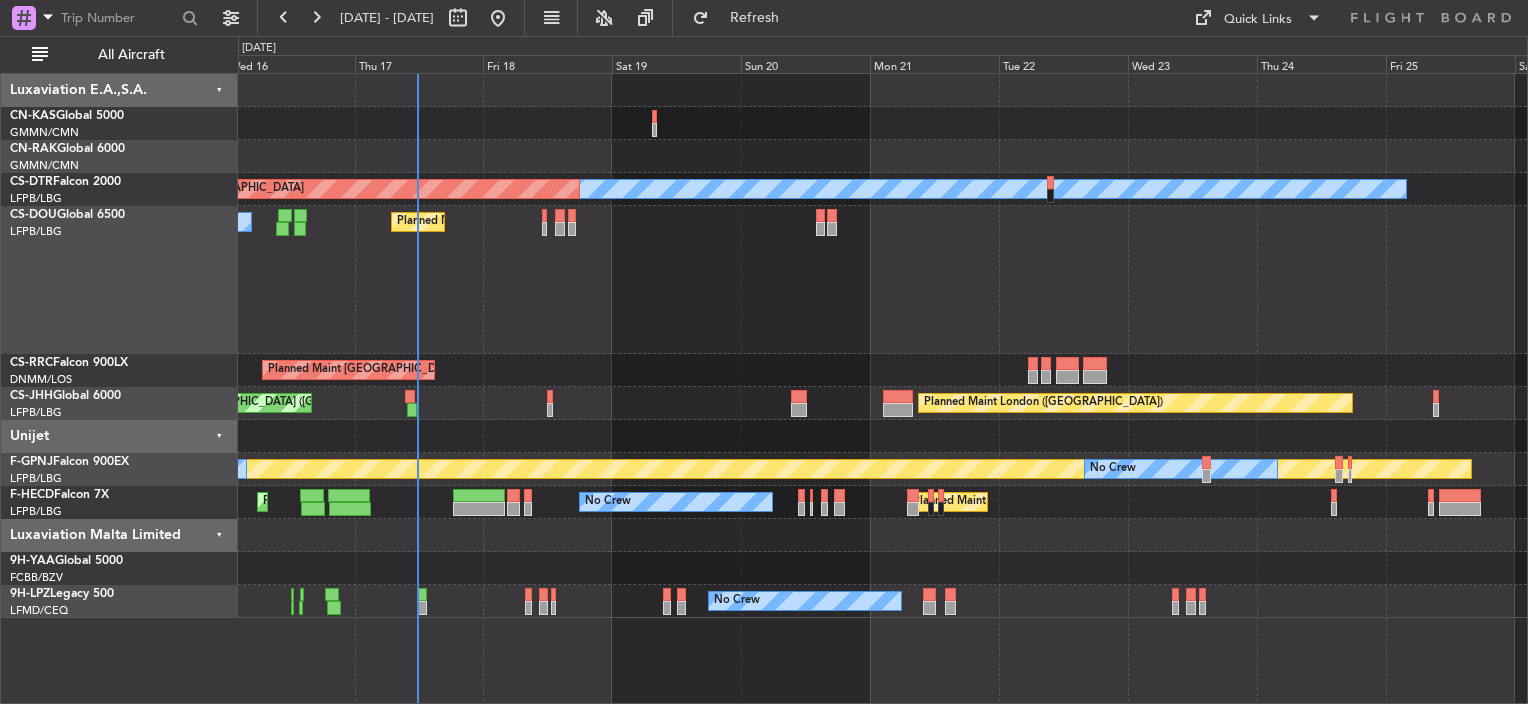 click on "20 Jul 2025 - 30 Jul 2025  Refresh Quick Links All Aircraft
No Crew
AOG Maint Basel-Mulhouse
Planned Maint Paris (Le Bourget)
No Crew
Planned Maint
Planned Maint Paris (Le Bourget)
Planned Maint London (Biggin Hill)
Unplanned Maint London (Stansted)
Planned Maint Paris (Le Bourget)
No Crew
No Crew
No Crew
Planned Maint Paris (Le Bourget)
No Crew
Planned Maint Paris (Le Bourget)
No Crew
Luxaviation E.A.,S.A.
CN-KAS  Global 5000
GMMN/CMN" at bounding box center (764, 352) 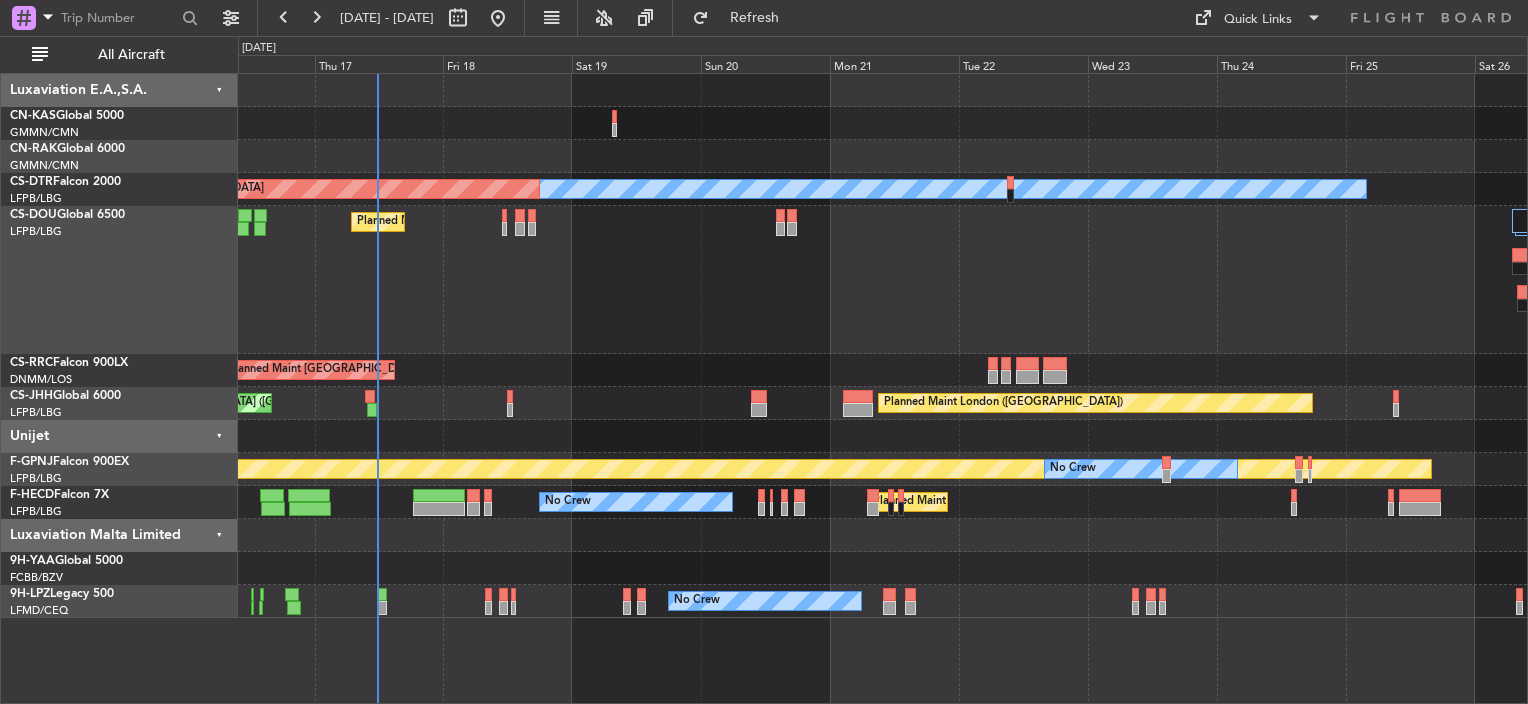 click on "Planned Maint Paris (Le Bourget)
Planned Maint
No Crew" 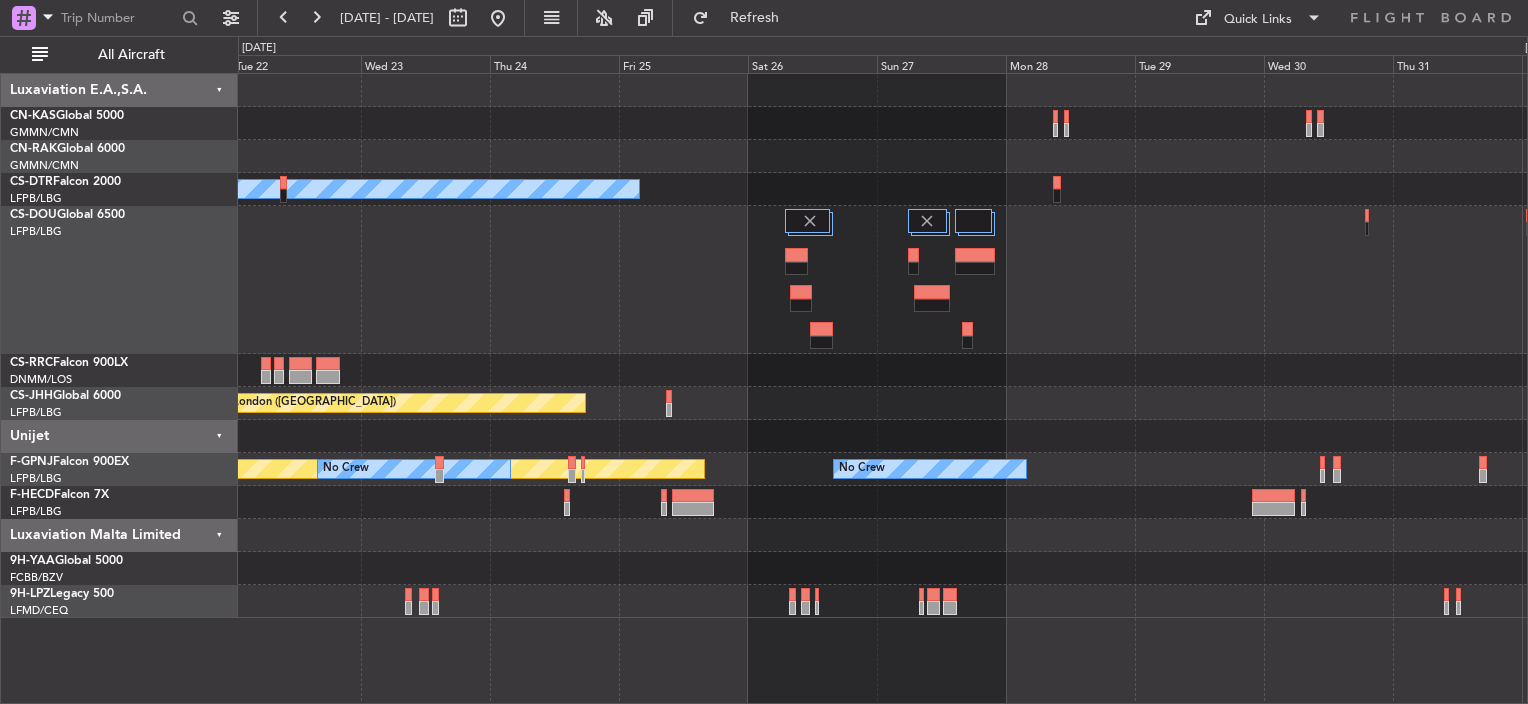 click 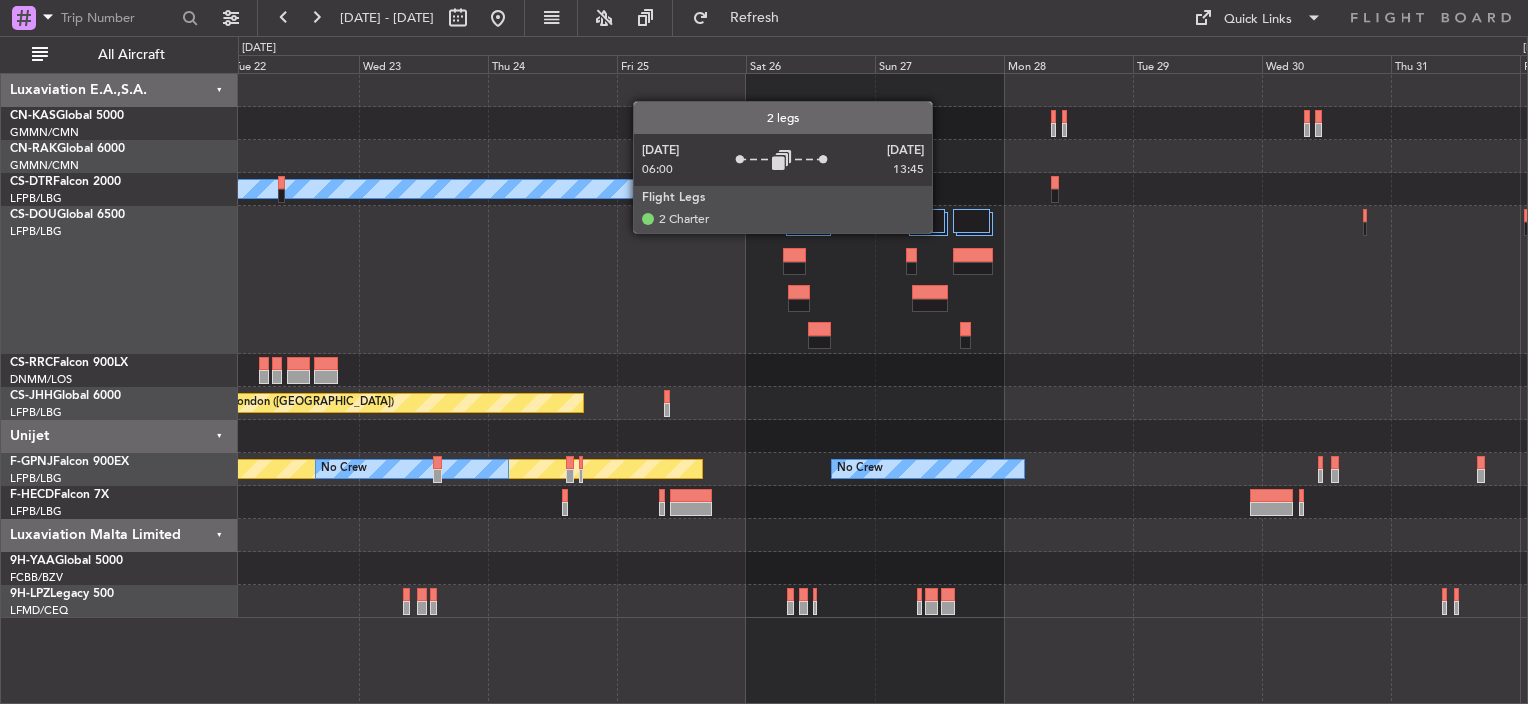 click 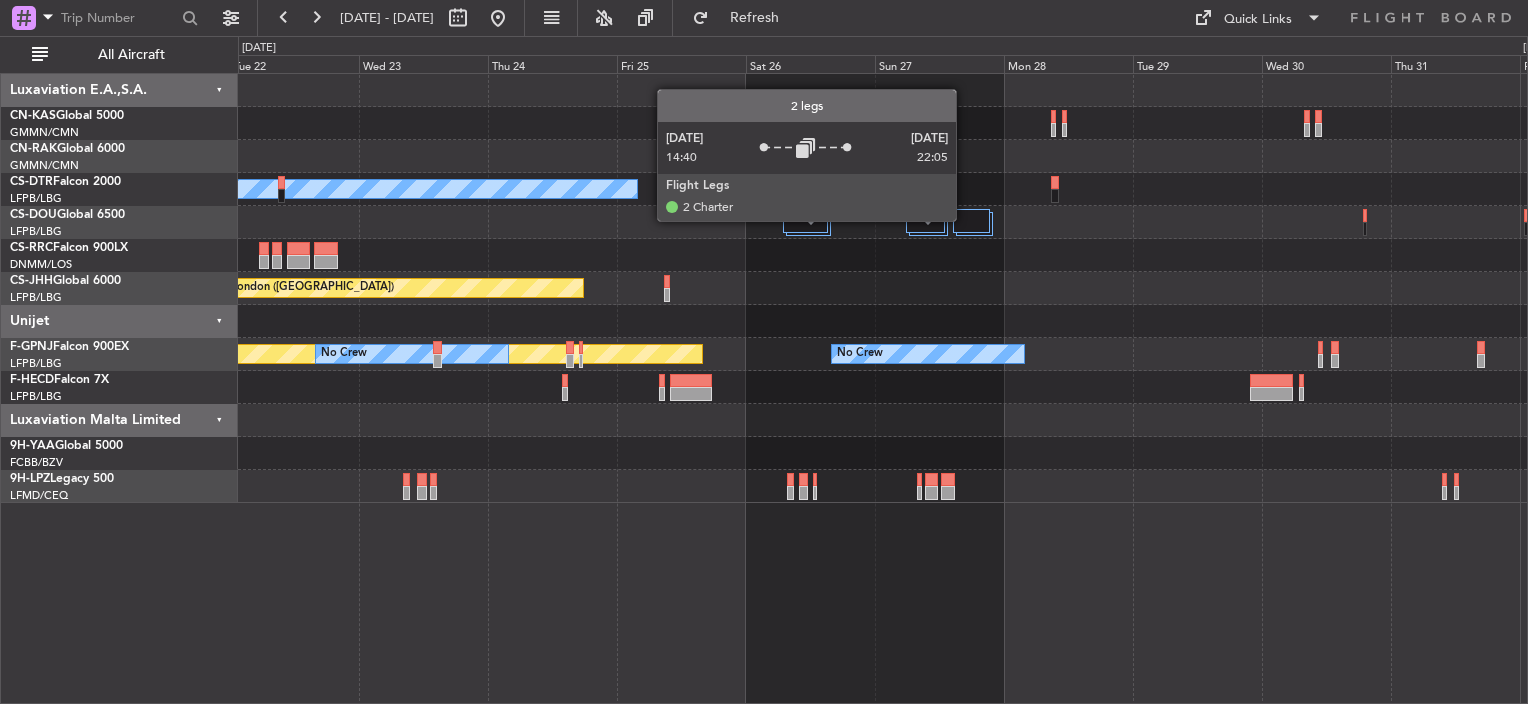 click 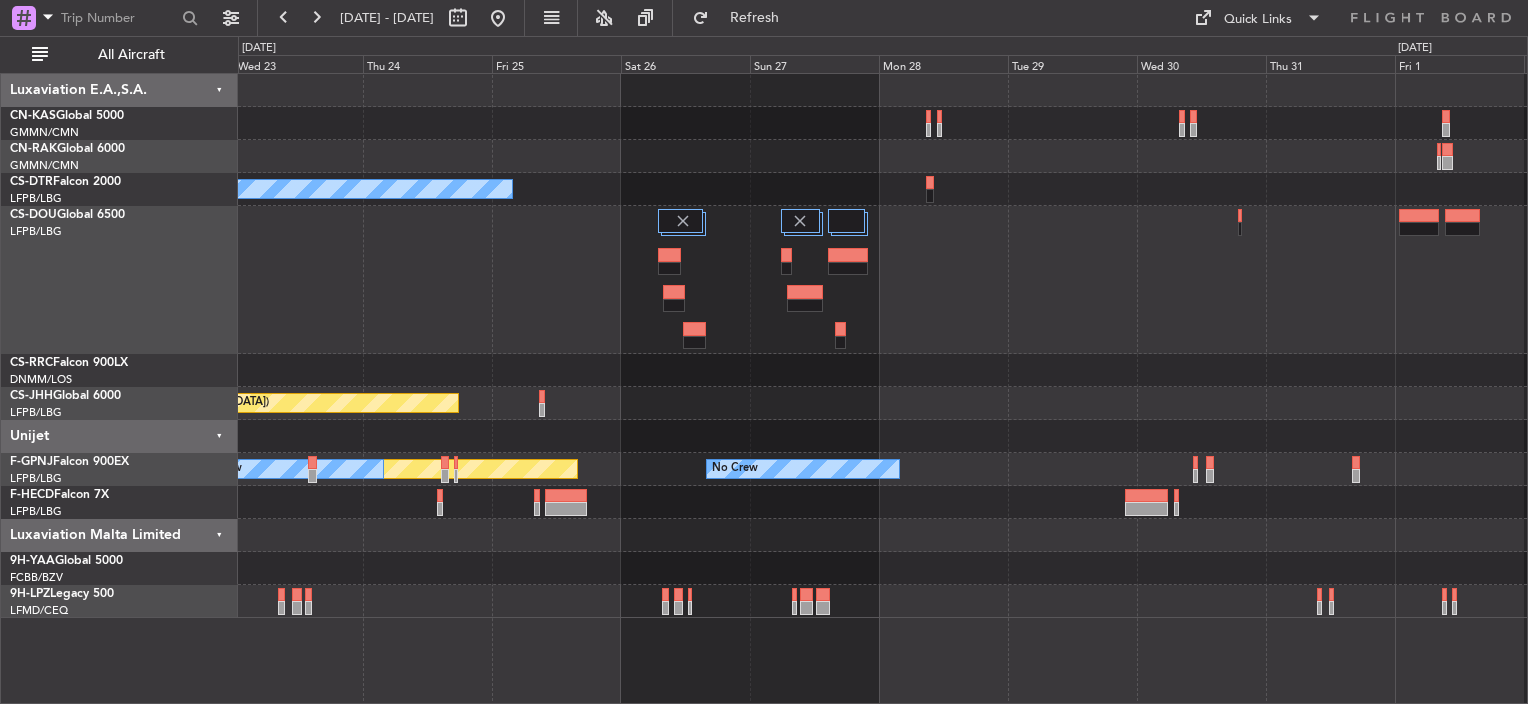 click 